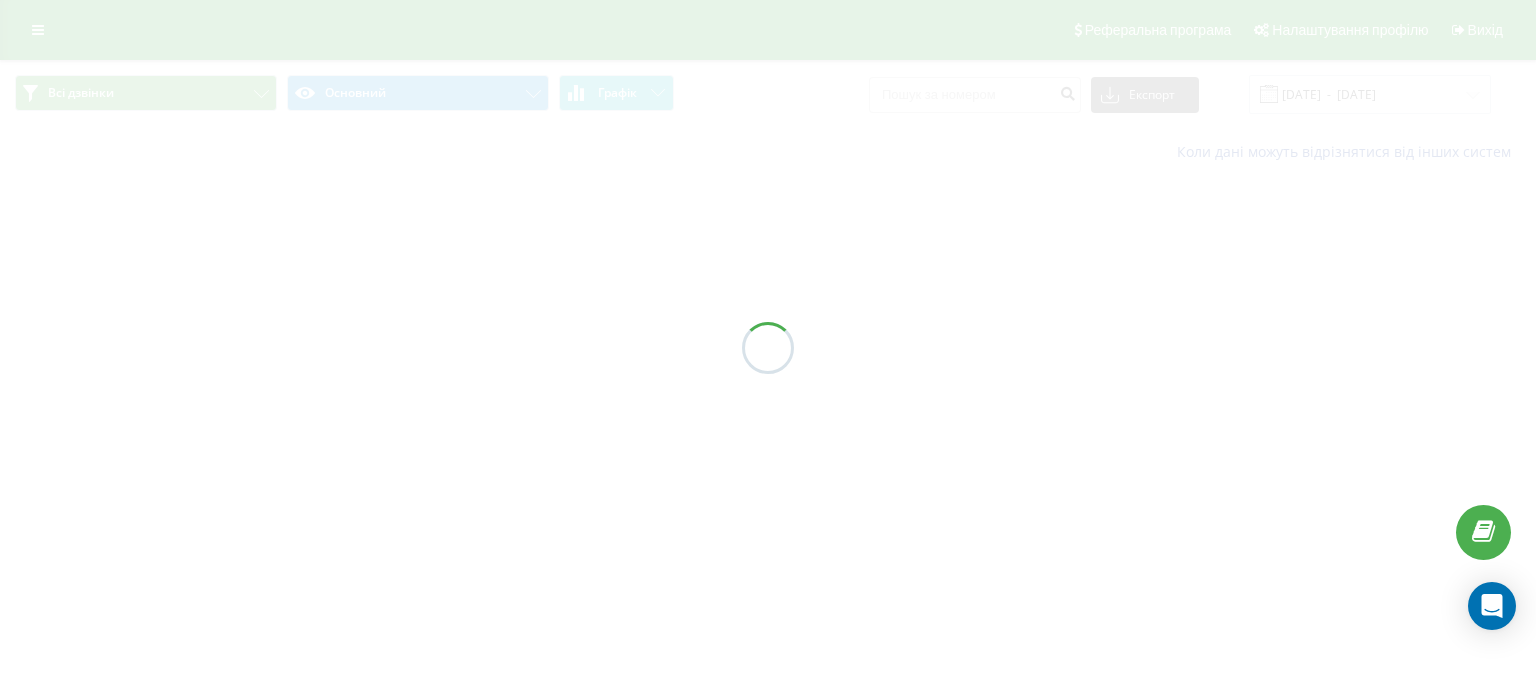 scroll, scrollTop: 0, scrollLeft: 0, axis: both 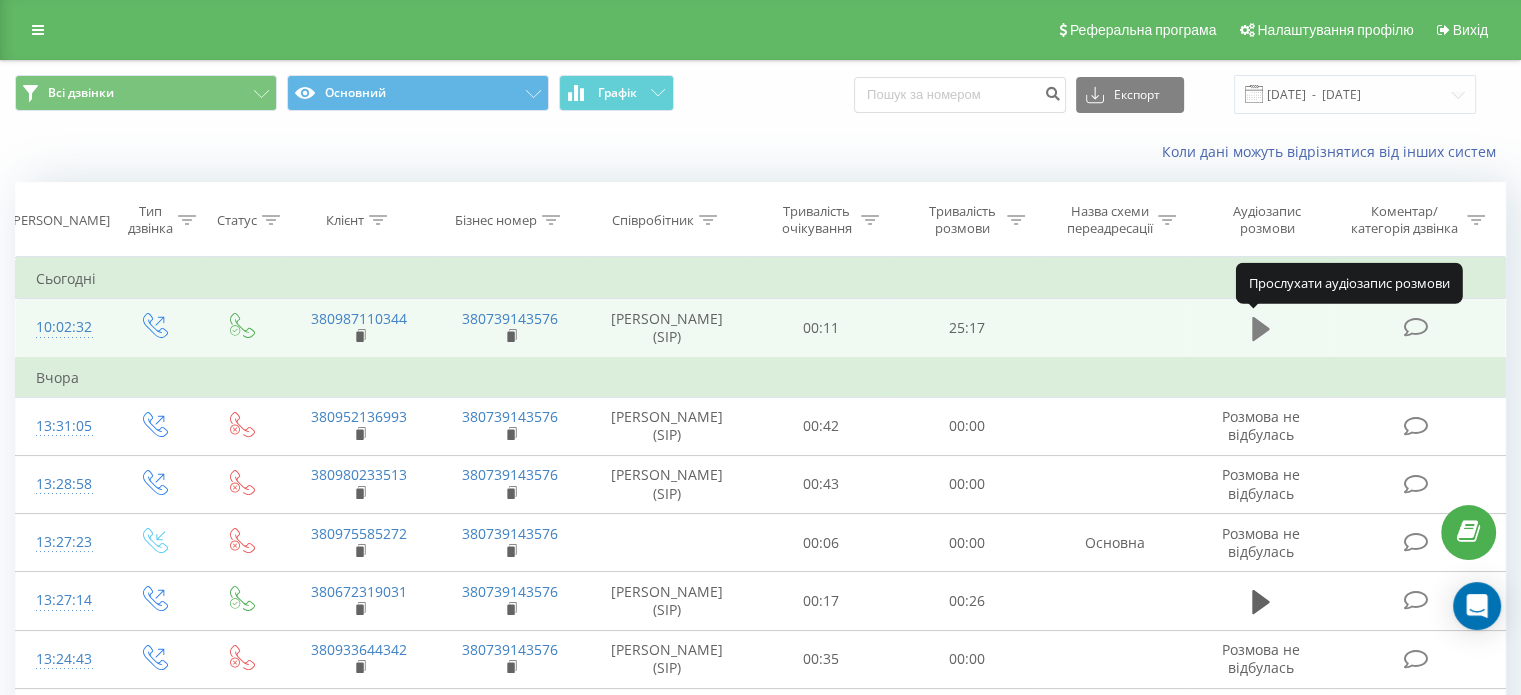 click 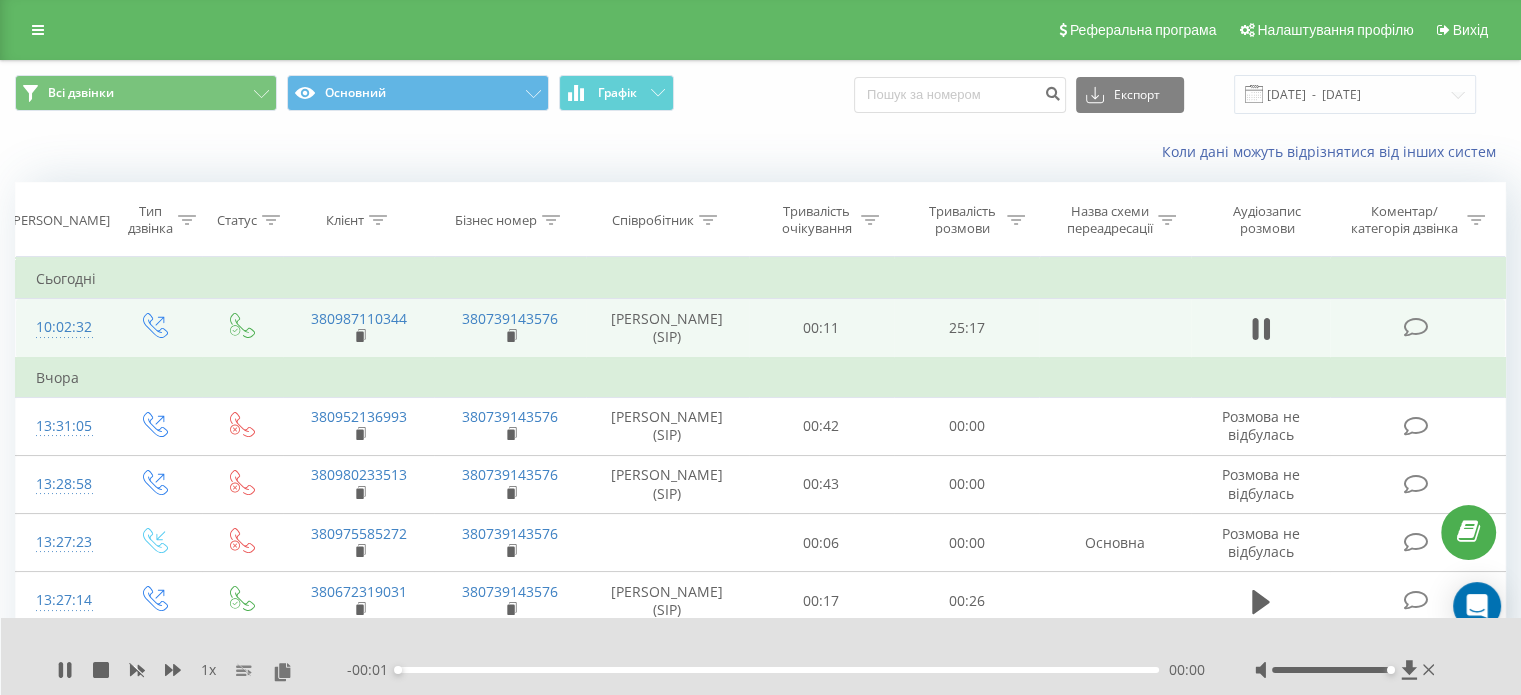 drag, startPoint x: 1332, startPoint y: 671, endPoint x: 1392, endPoint y: 663, distance: 60.530983 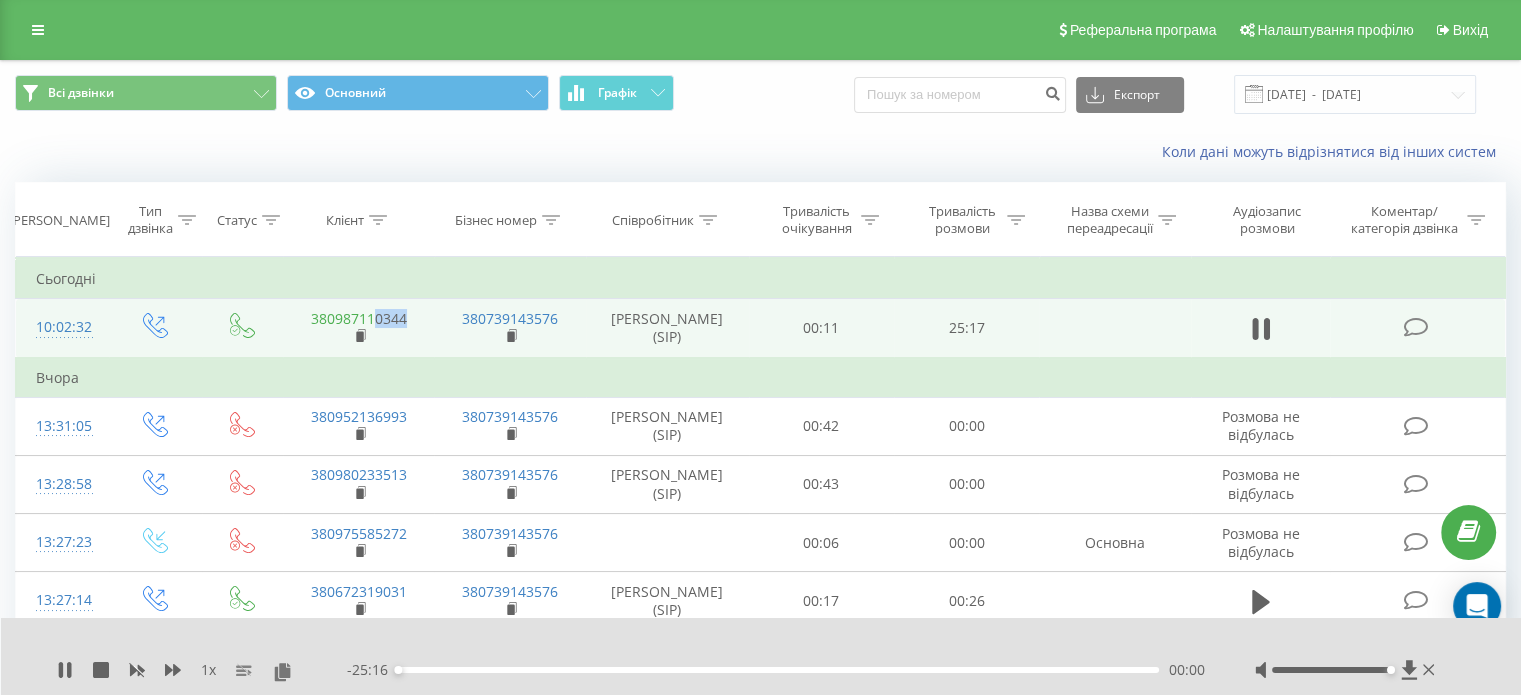 drag, startPoint x: 411, startPoint y: 318, endPoint x: 376, endPoint y: 318, distance: 35 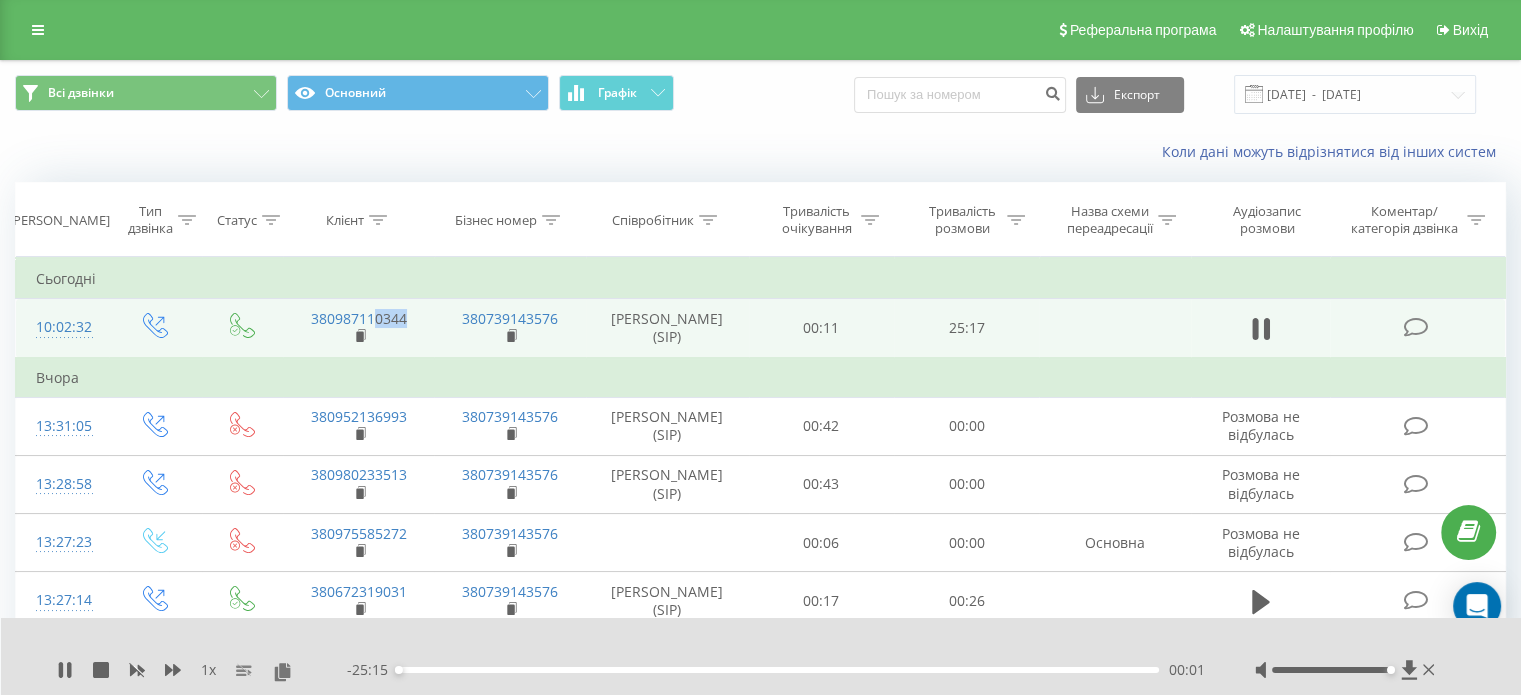 copy on "0344" 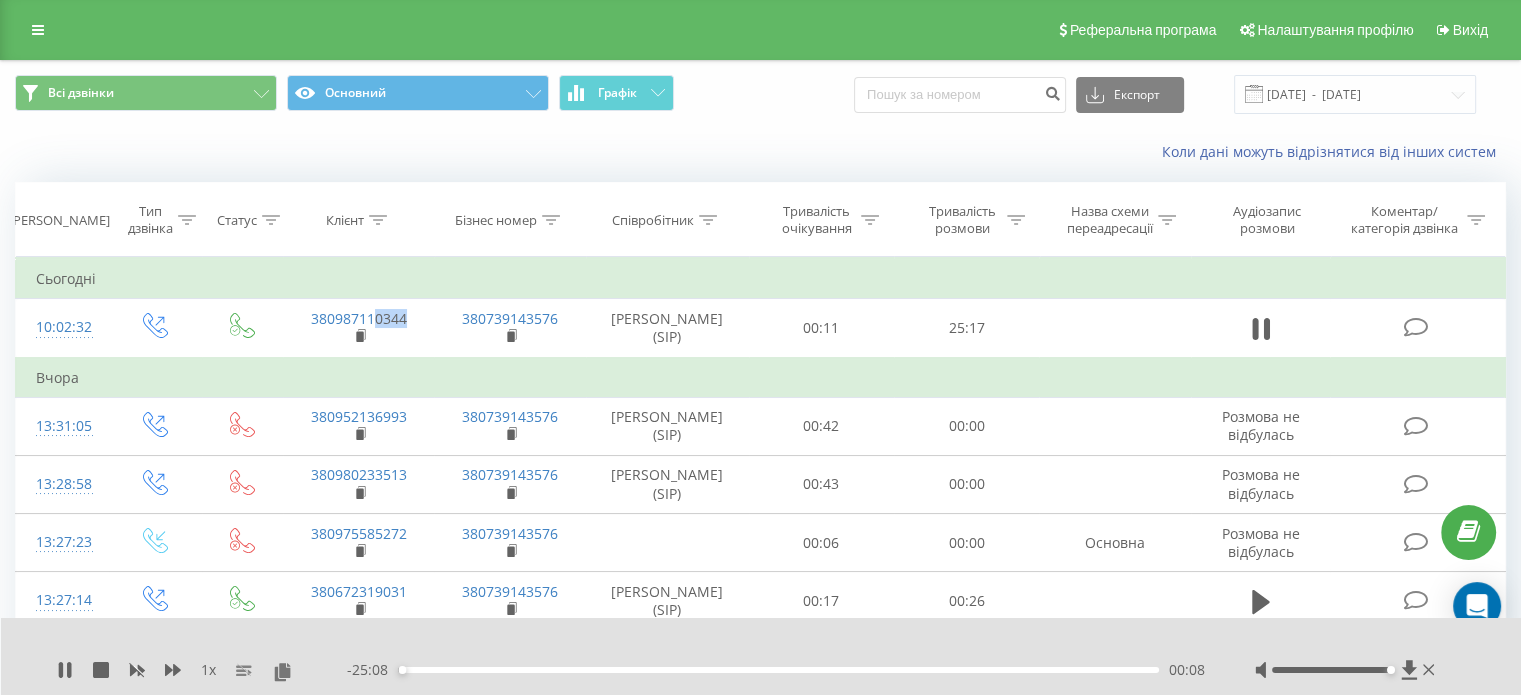 click on "00:08" at bounding box center [778, 670] 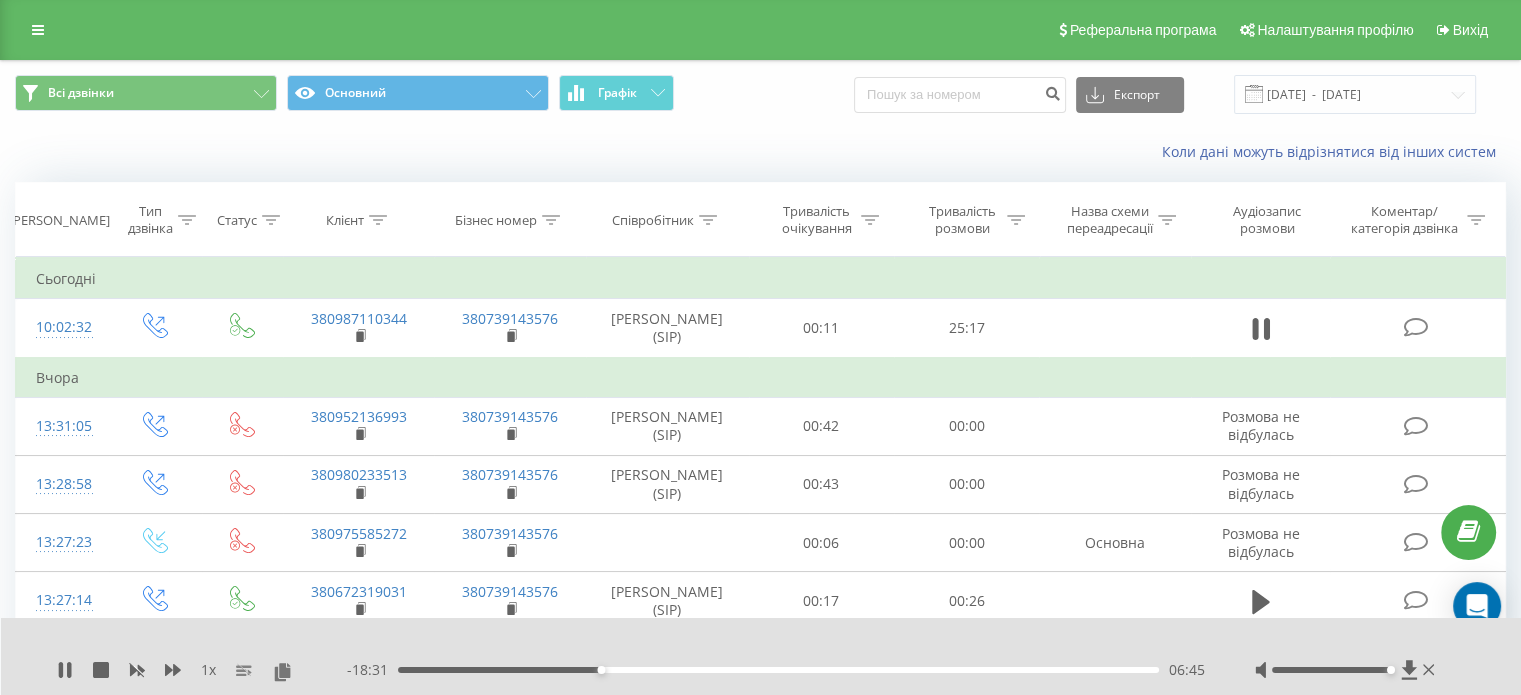 click on "- 18:31 06:45   06:45" at bounding box center (776, 670) 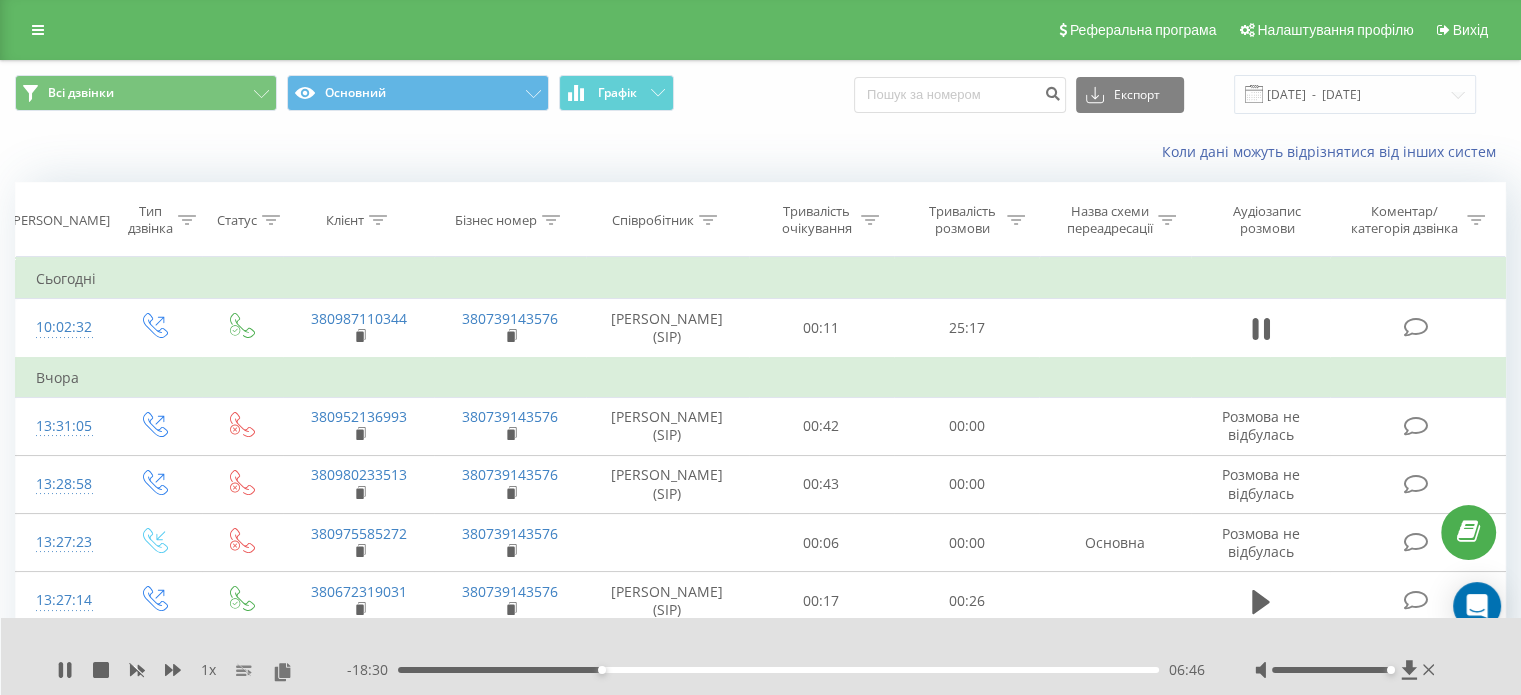 click on "06:46" at bounding box center [778, 670] 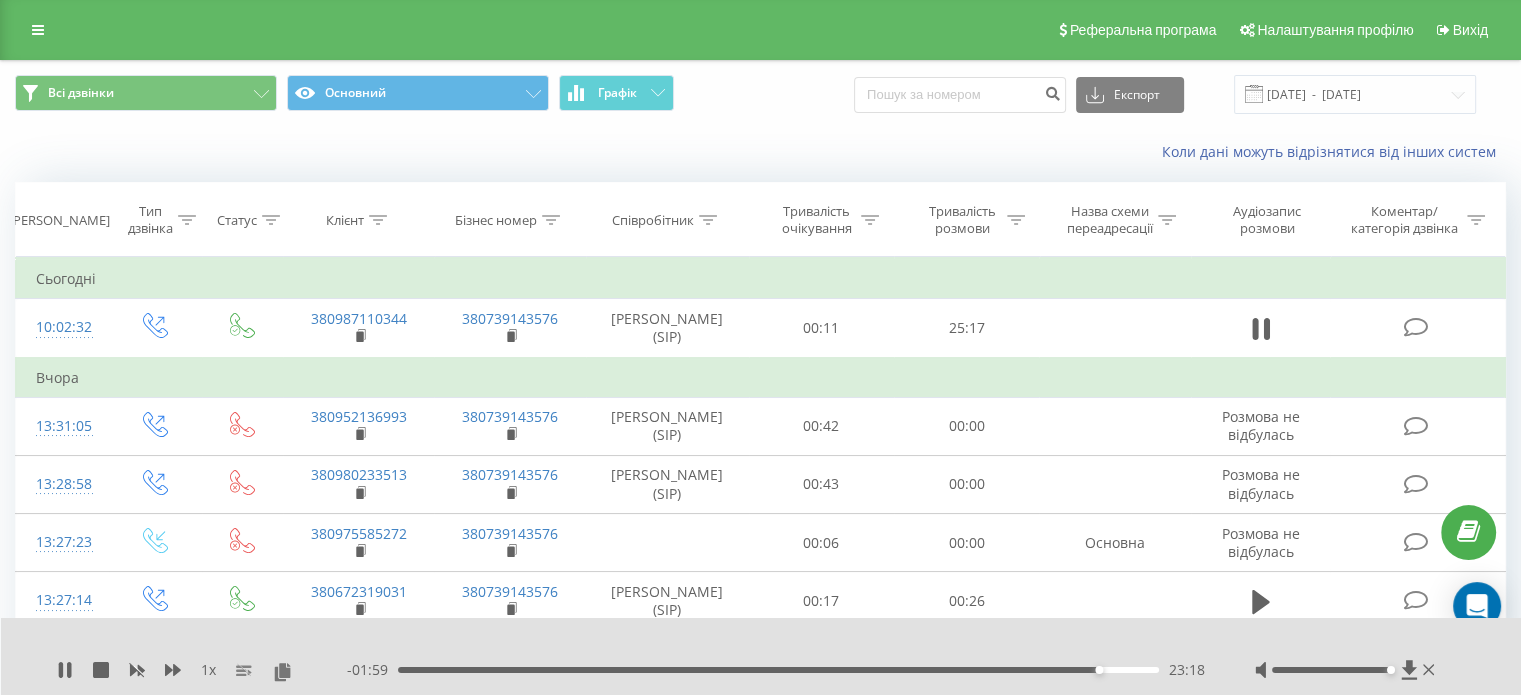 click at bounding box center [1347, 670] 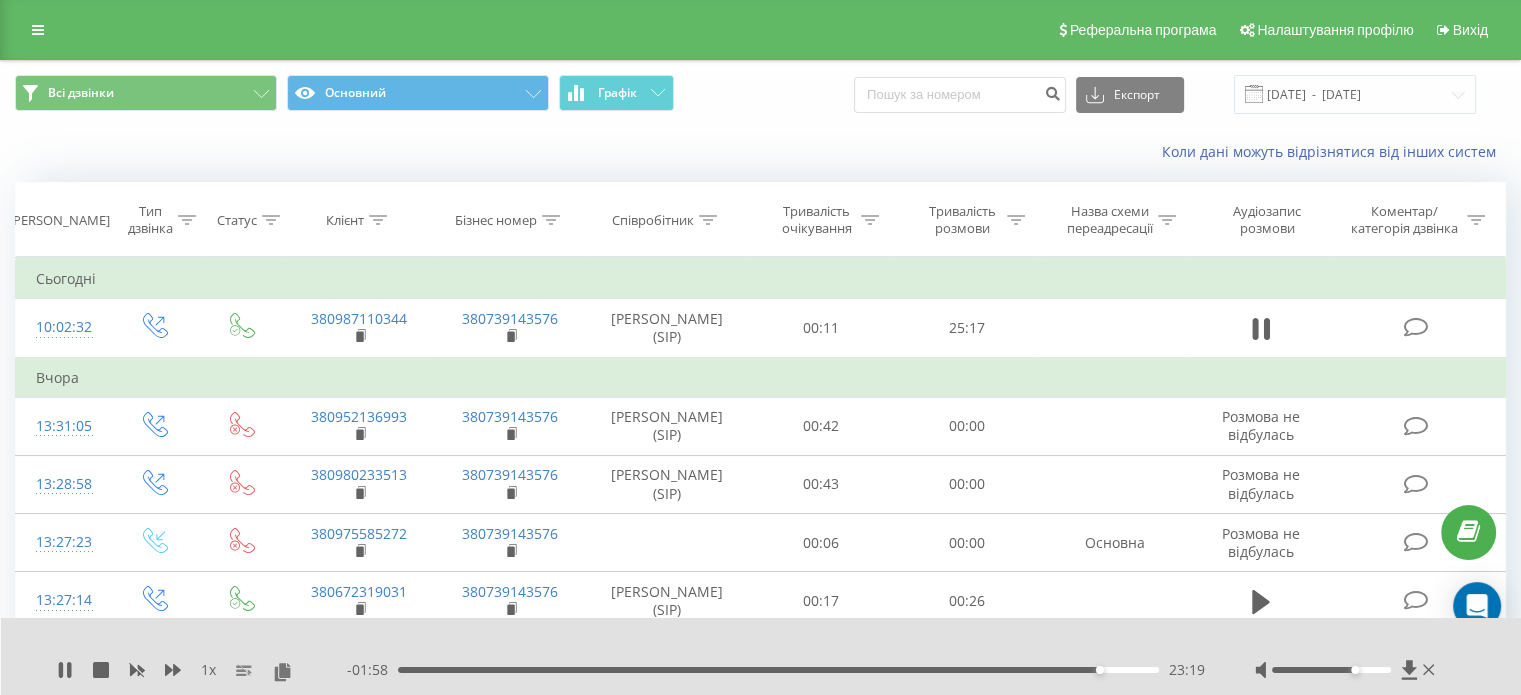 click at bounding box center (1331, 670) 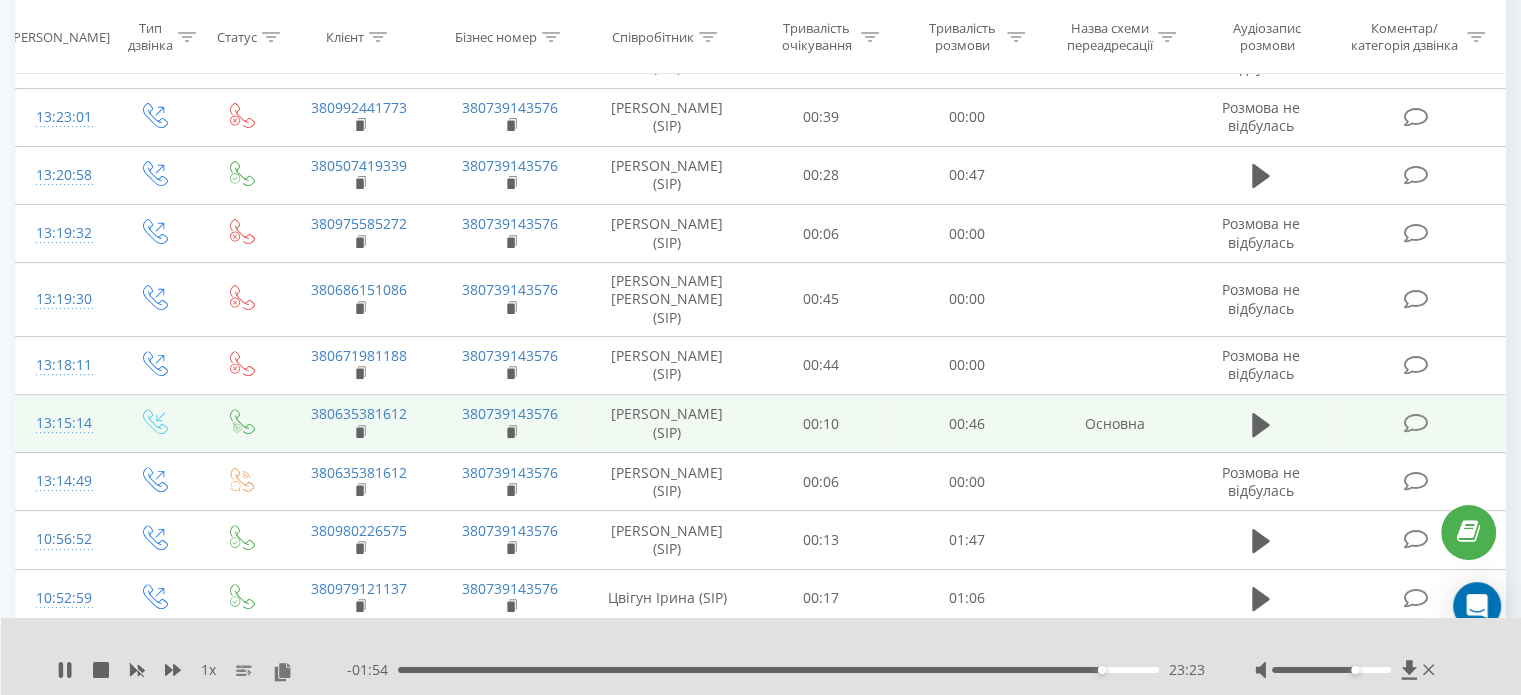 scroll, scrollTop: 700, scrollLeft: 0, axis: vertical 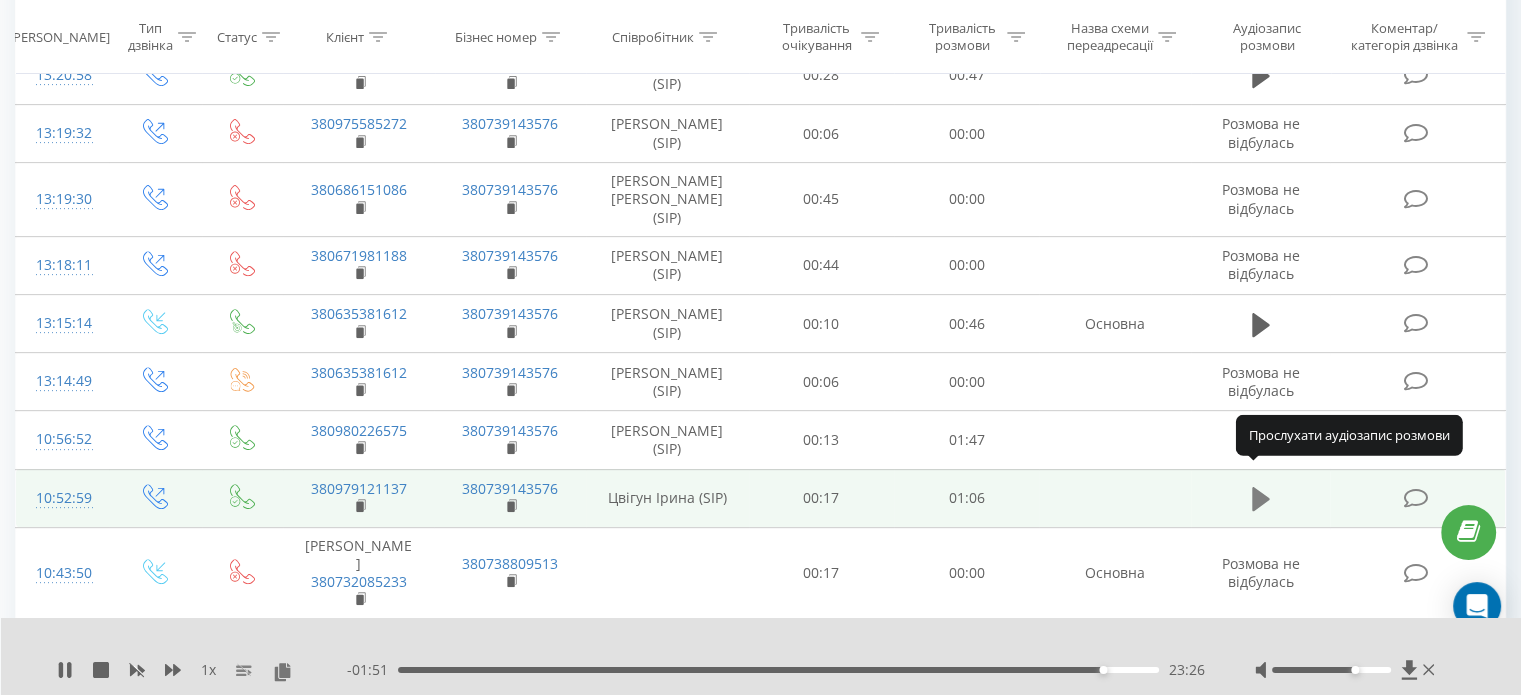 click 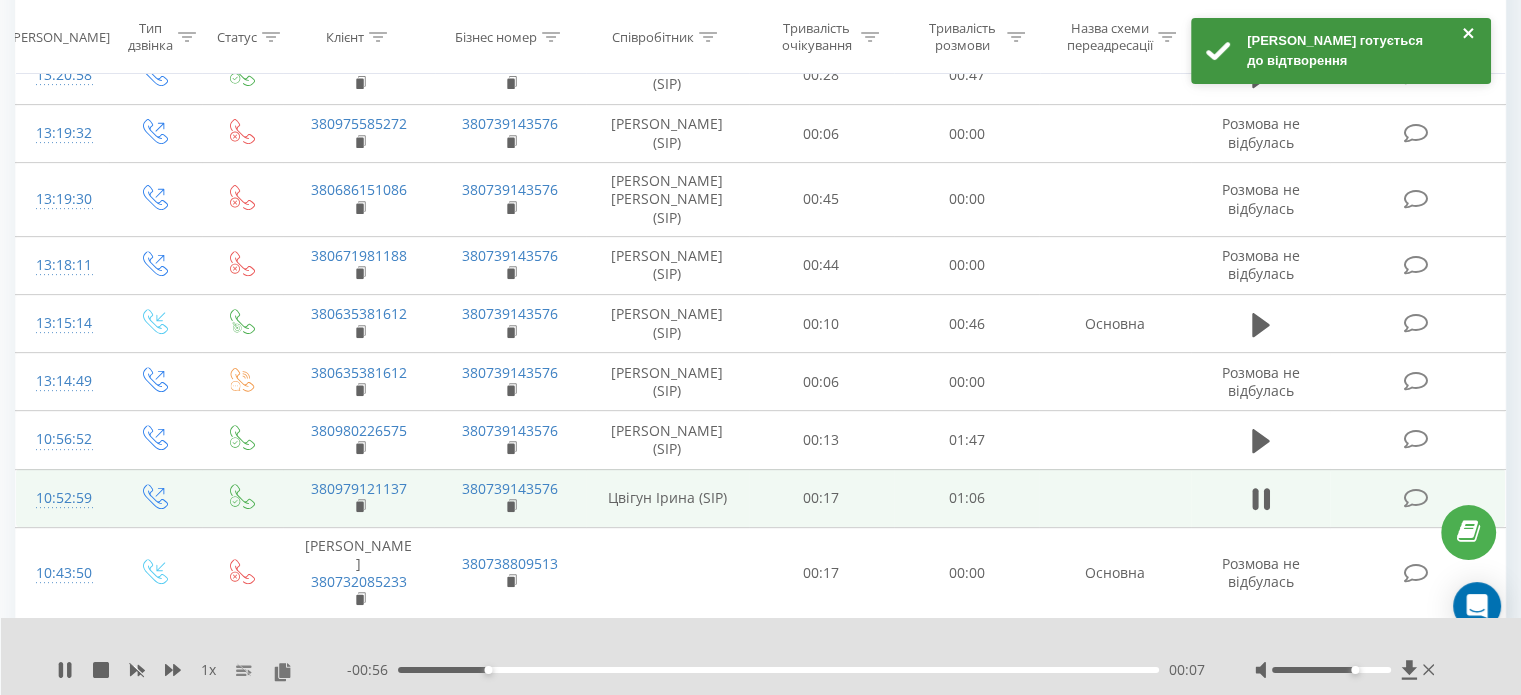 click 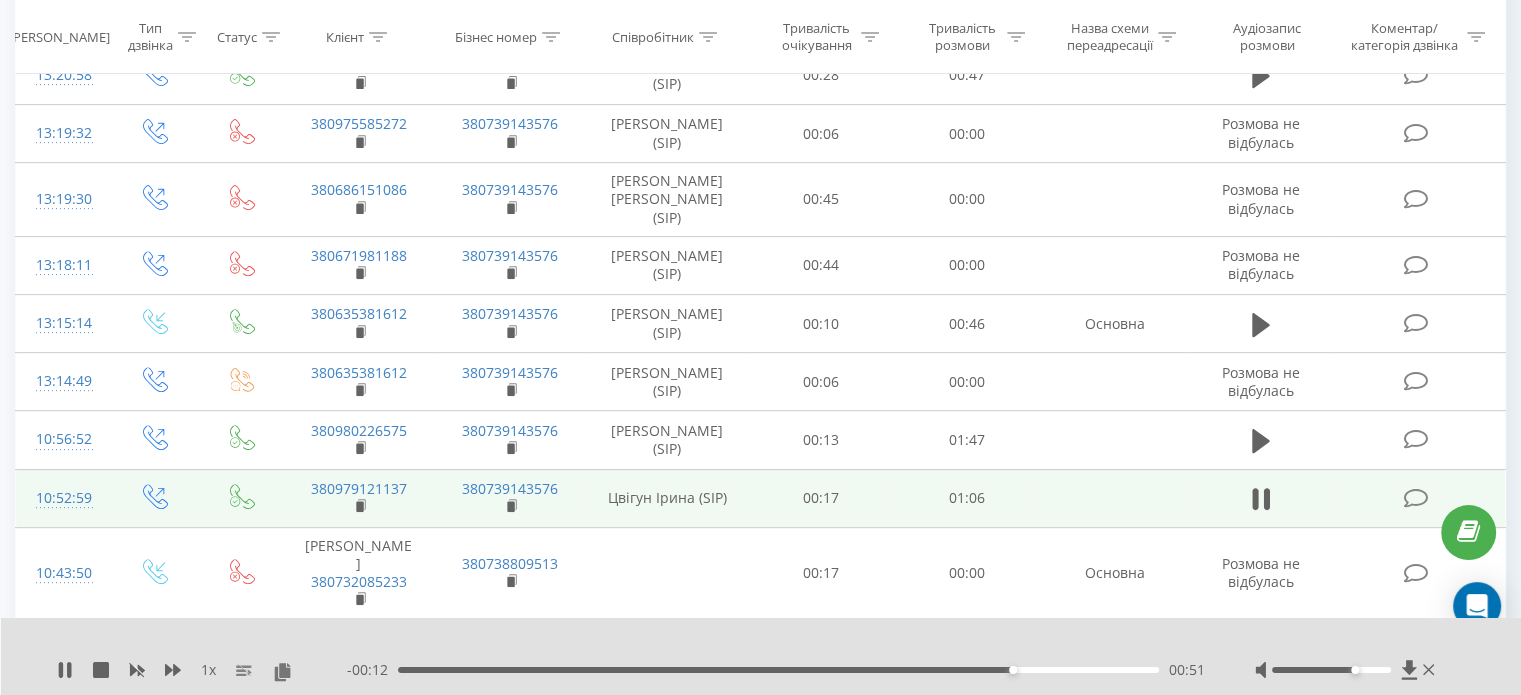 scroll, scrollTop: 900, scrollLeft: 0, axis: vertical 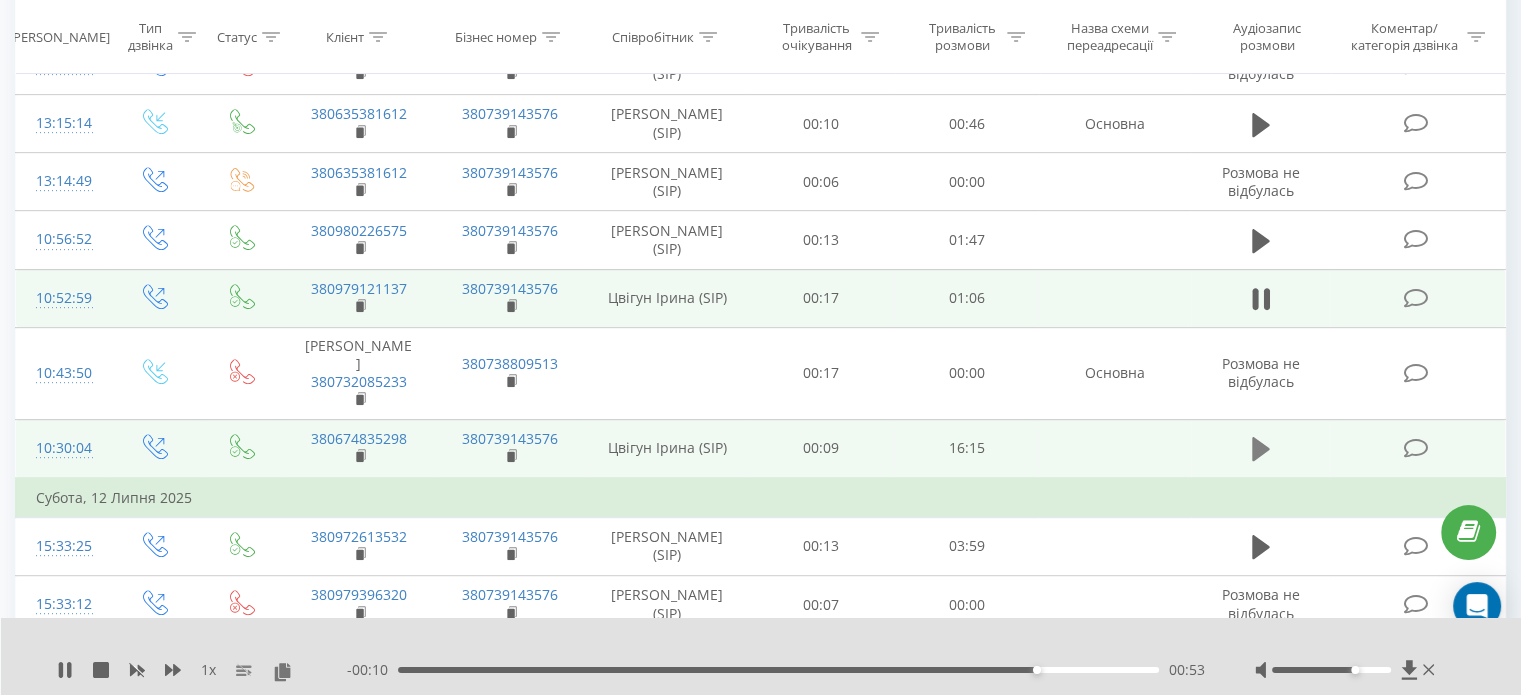 click 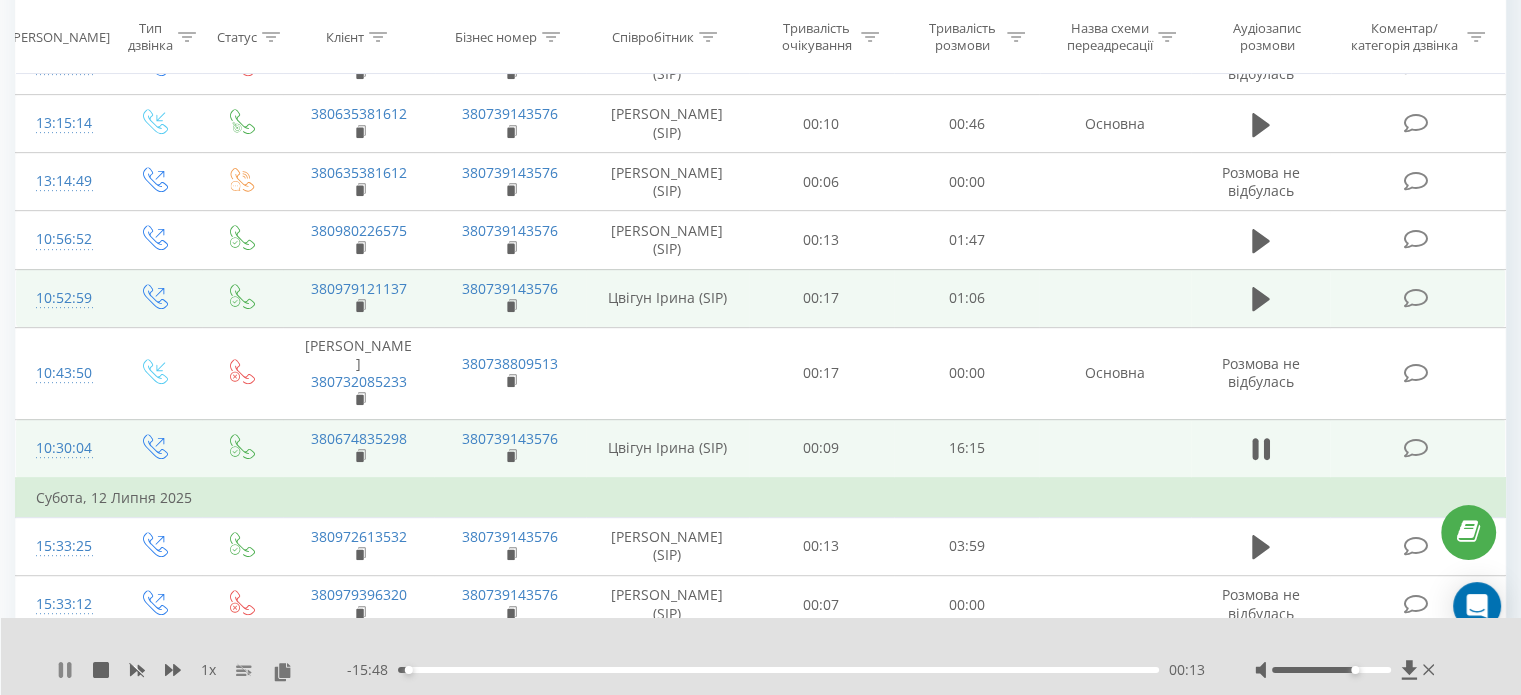 click 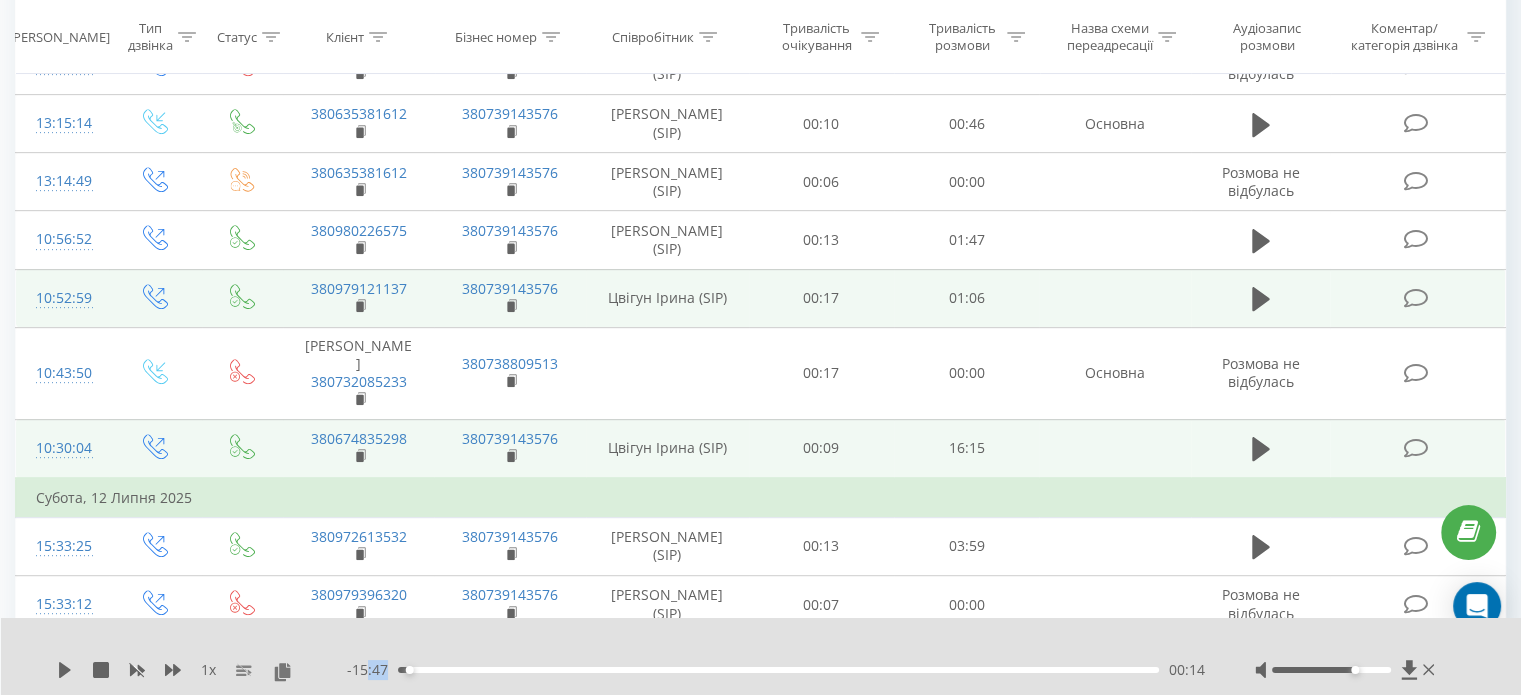 drag, startPoint x: 390, startPoint y: 676, endPoint x: 368, endPoint y: 680, distance: 22.36068 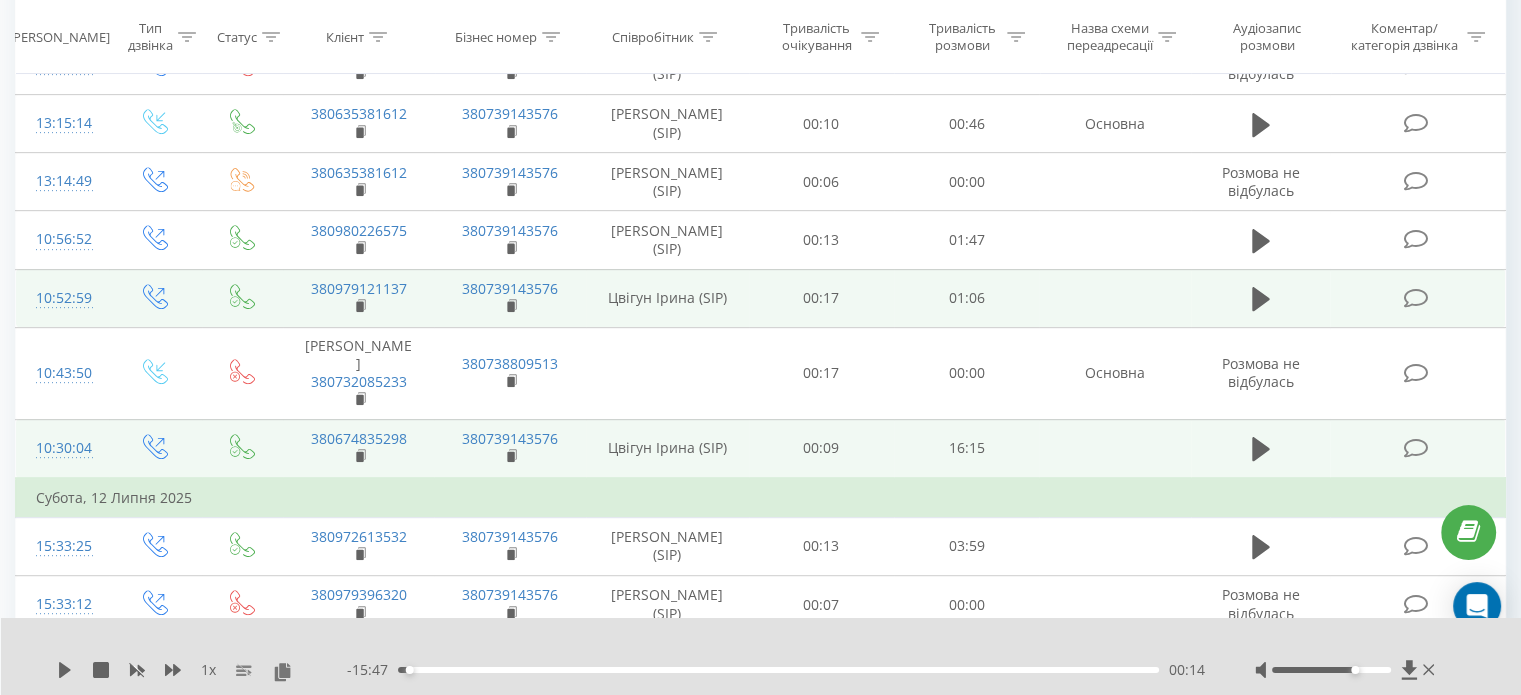 click on "1 x  - 15:47 00:14   00:14" at bounding box center (761, 656) 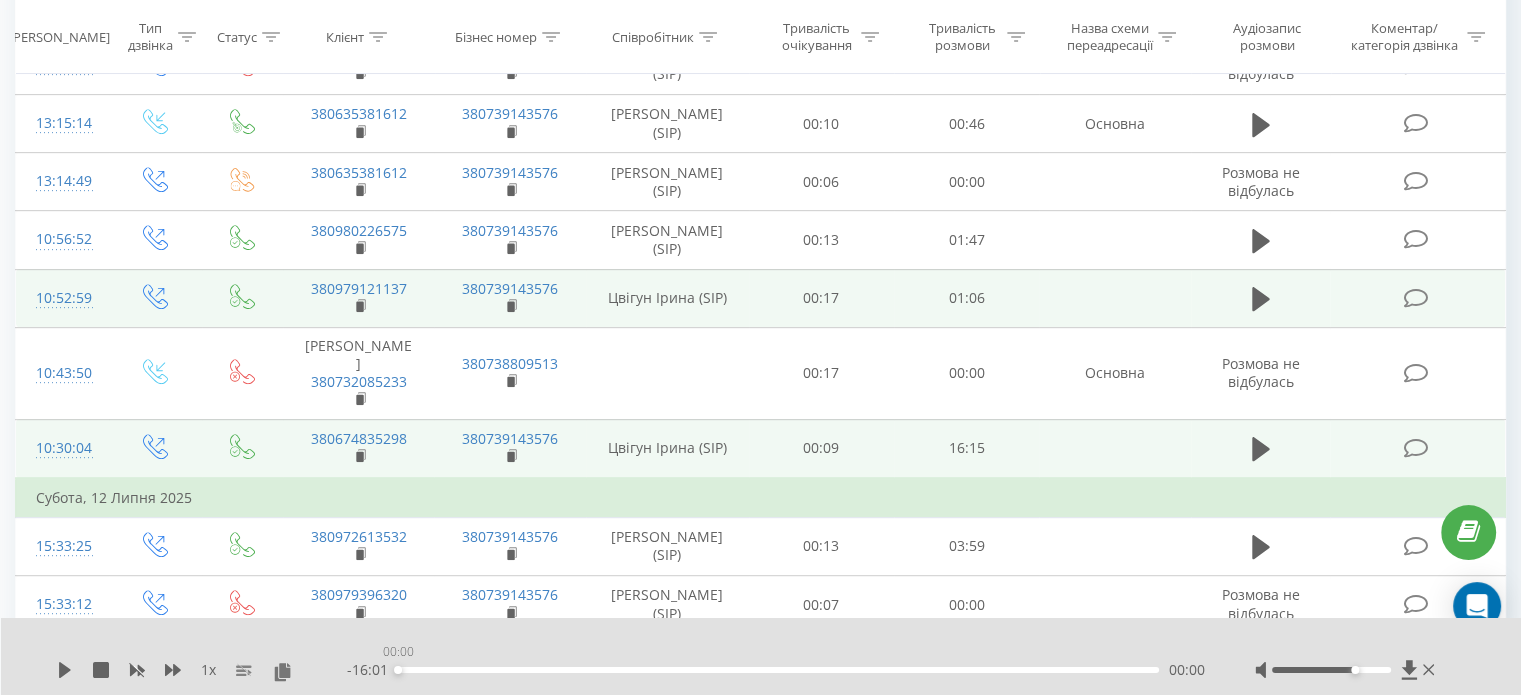 drag, startPoint x: 409, startPoint y: 668, endPoint x: 326, endPoint y: 680, distance: 83.86298 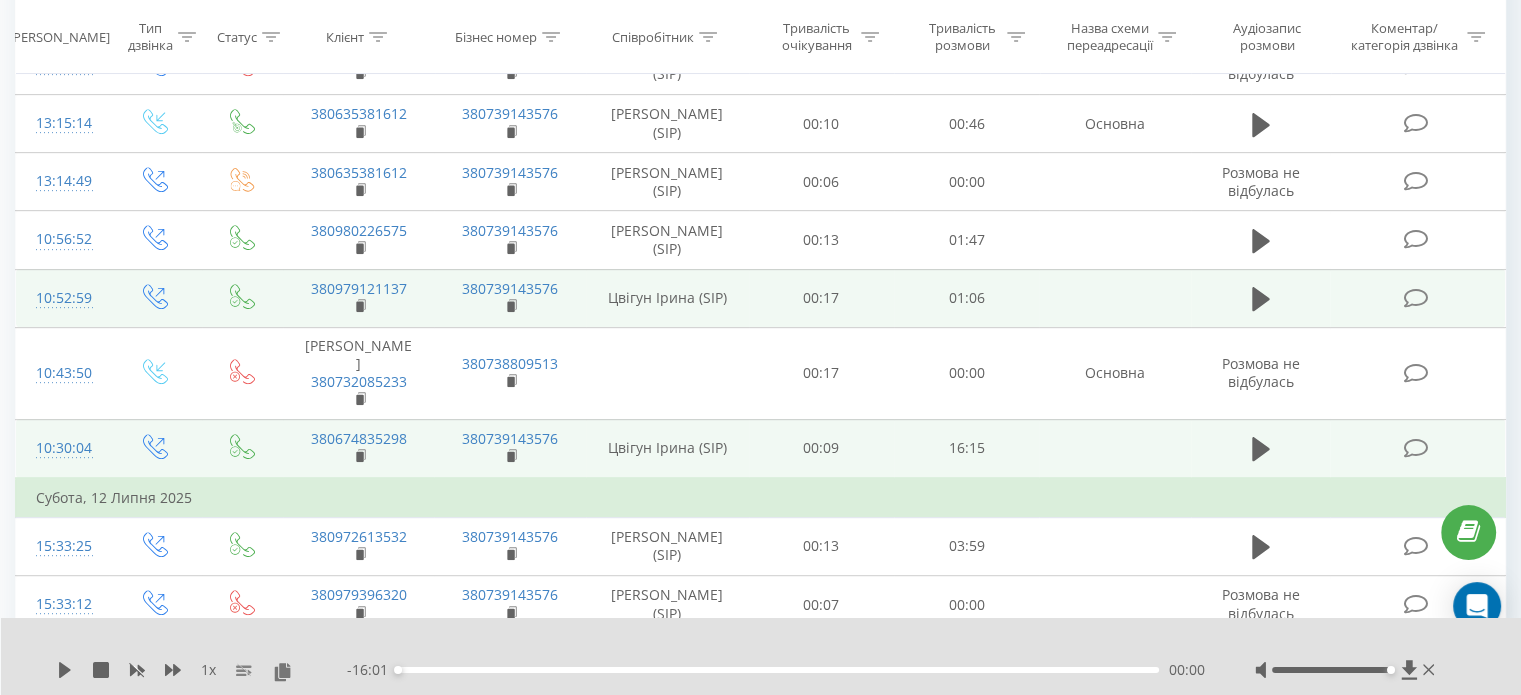 drag, startPoint x: 1356, startPoint y: 667, endPoint x: 1472, endPoint y: 667, distance: 116 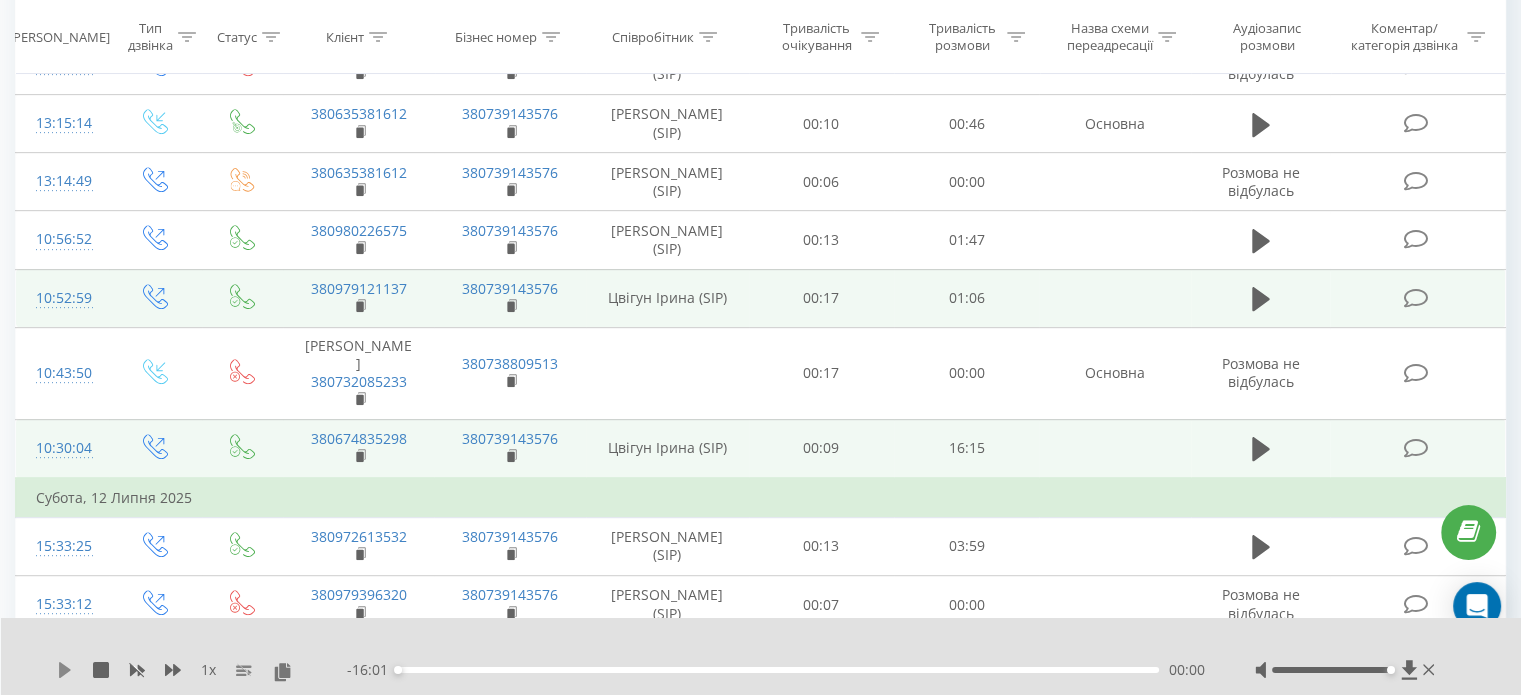 click 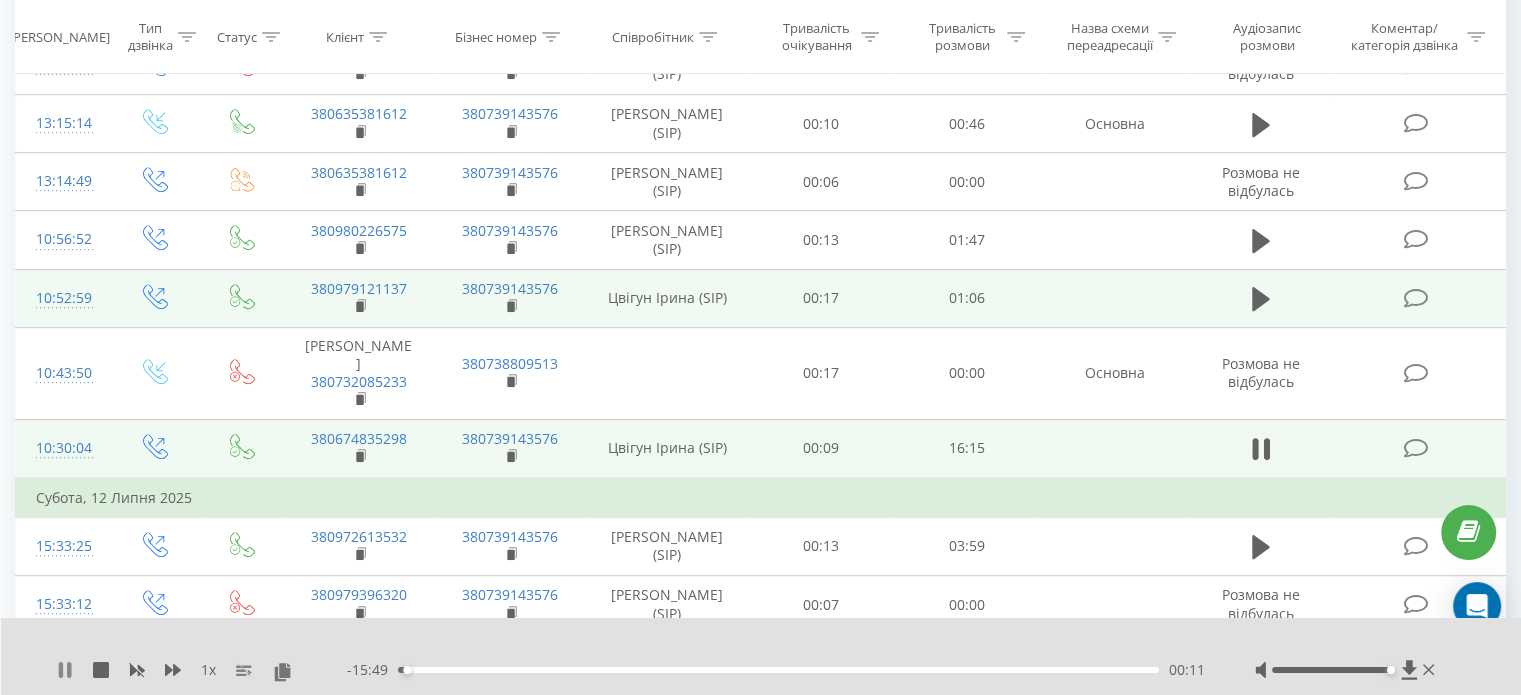 click 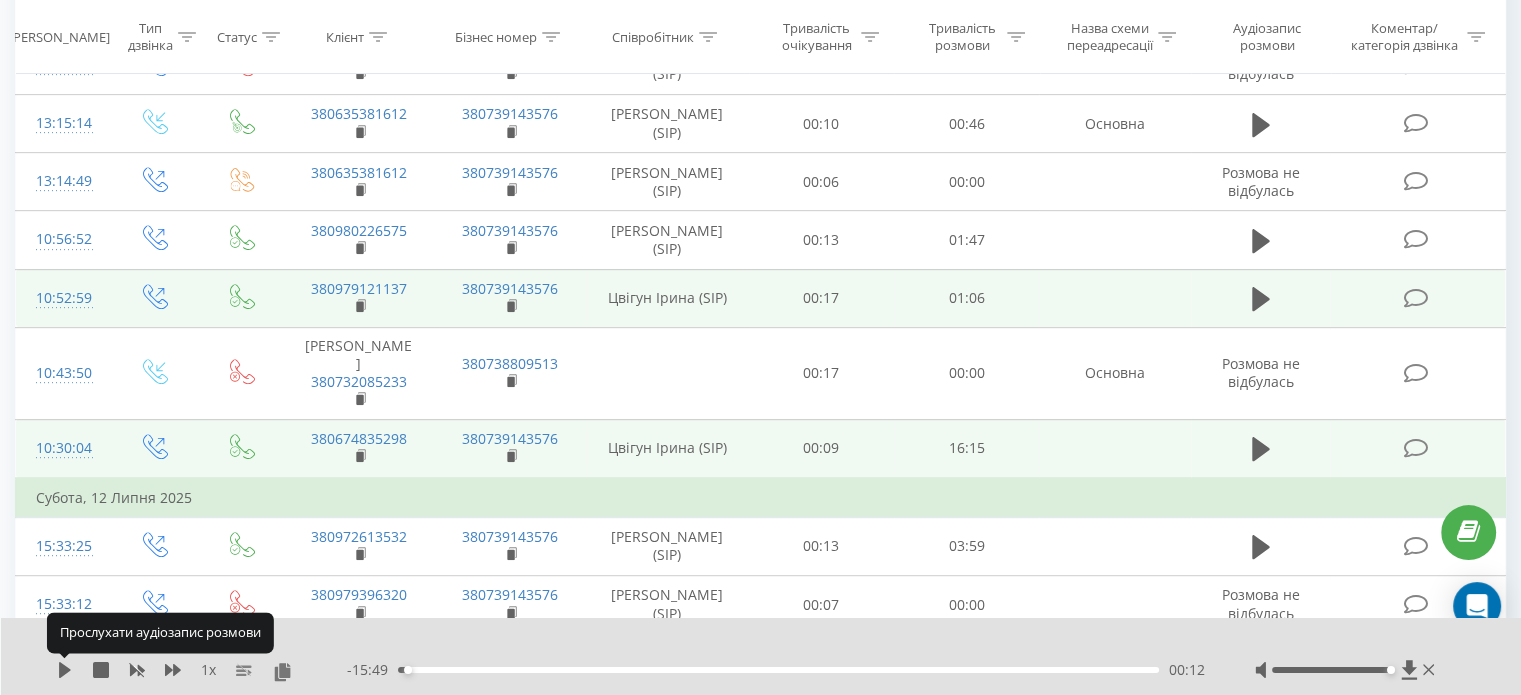 click 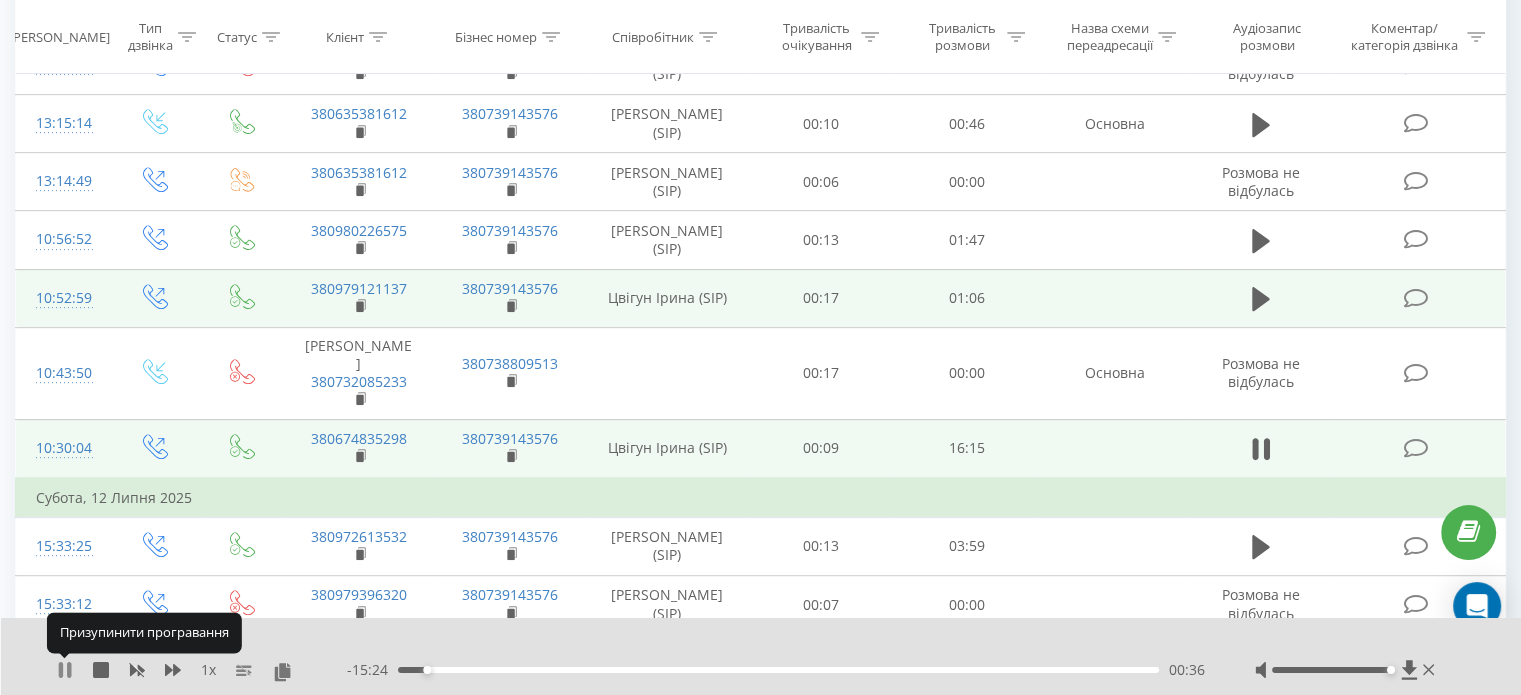 click 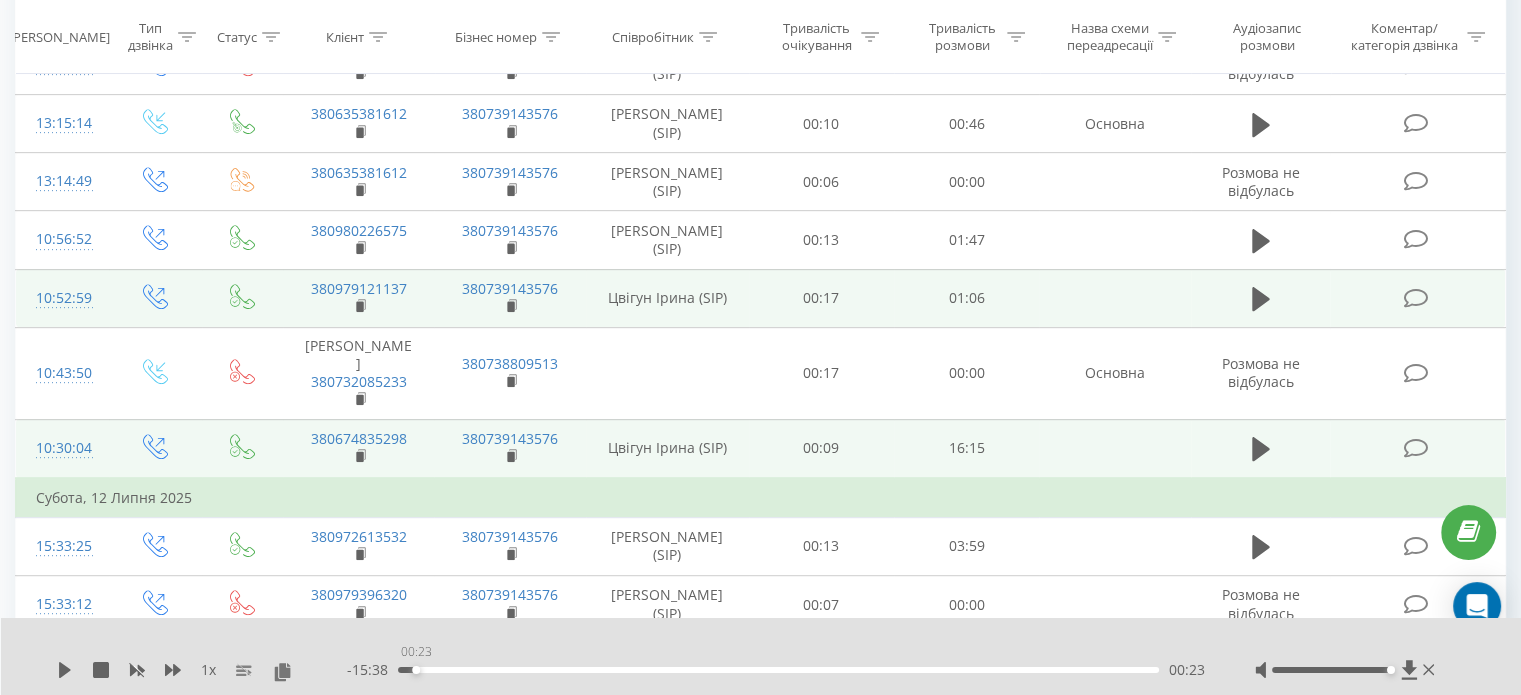 click on "- 15:38 00:23   00:23" at bounding box center (776, 670) 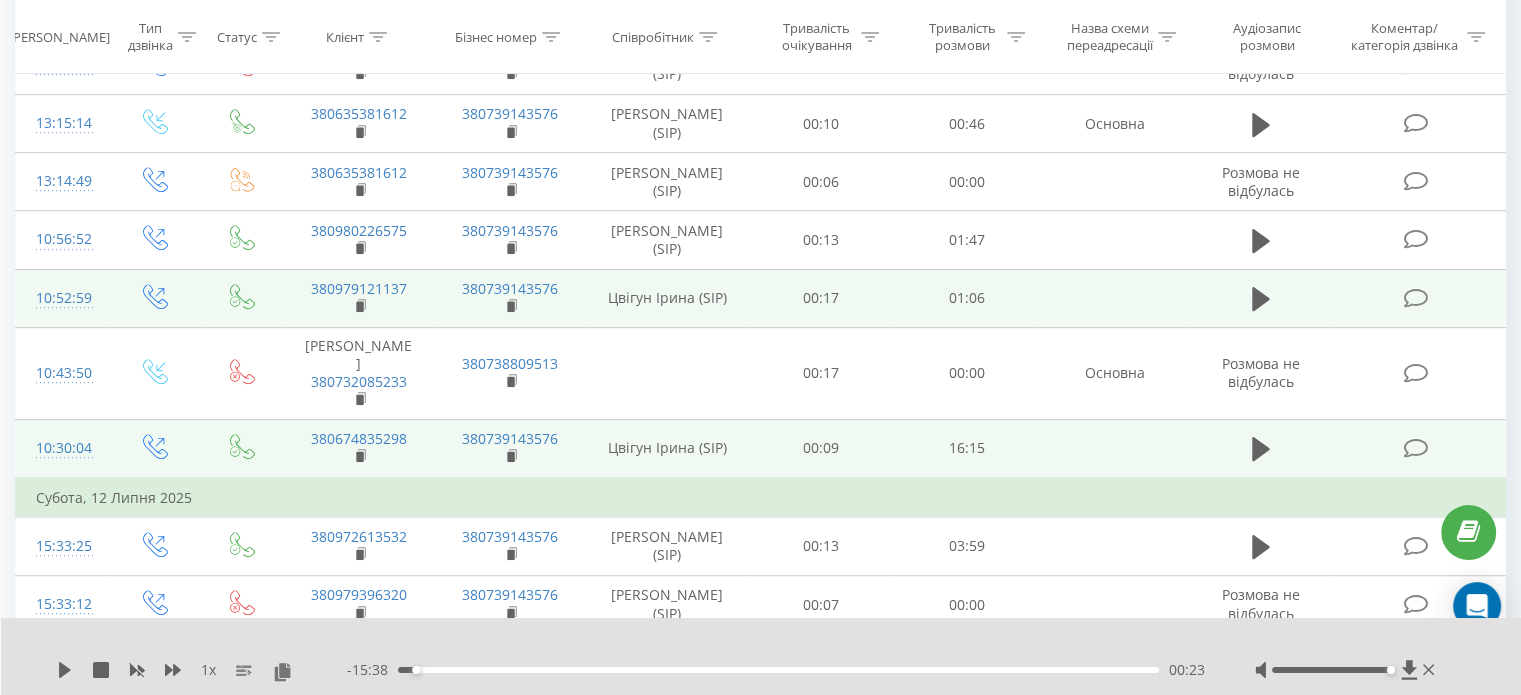 click on "1 x" at bounding box center (202, 670) 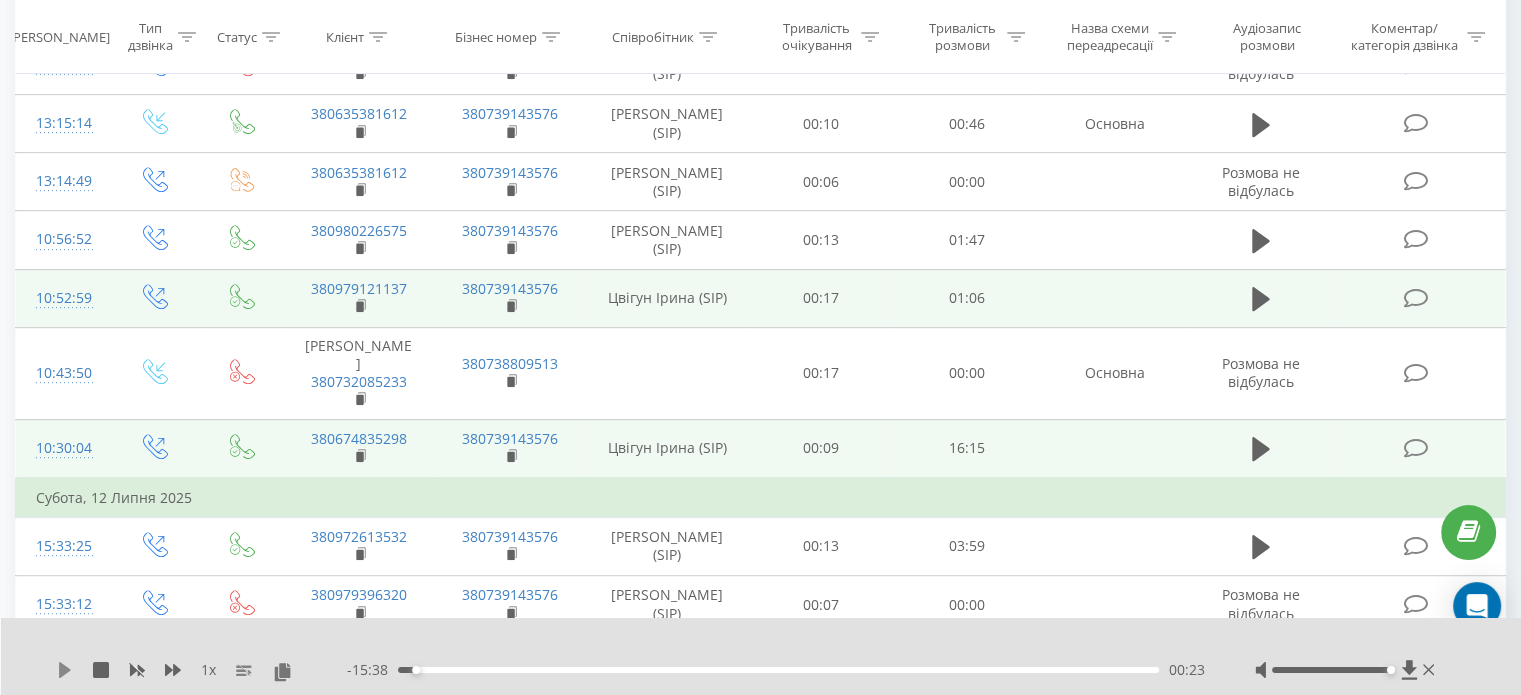 click 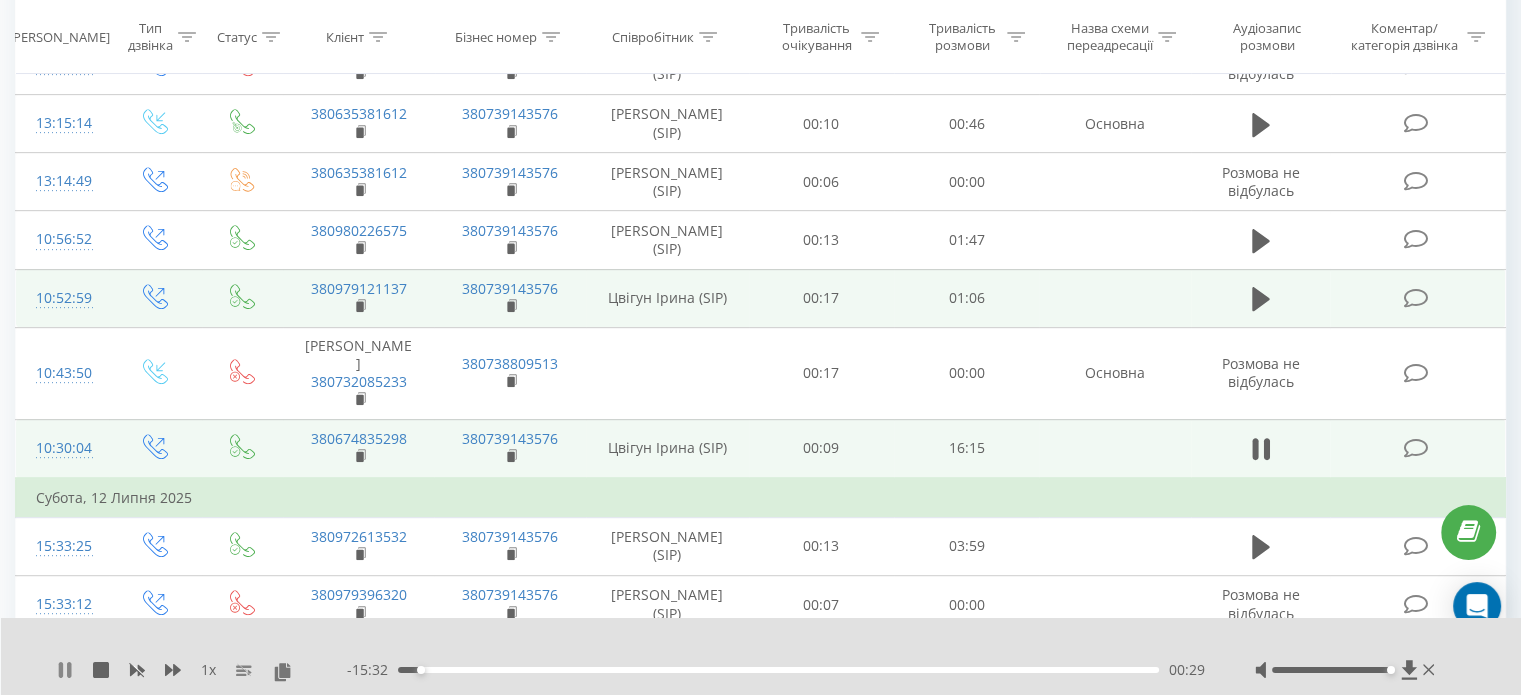 click 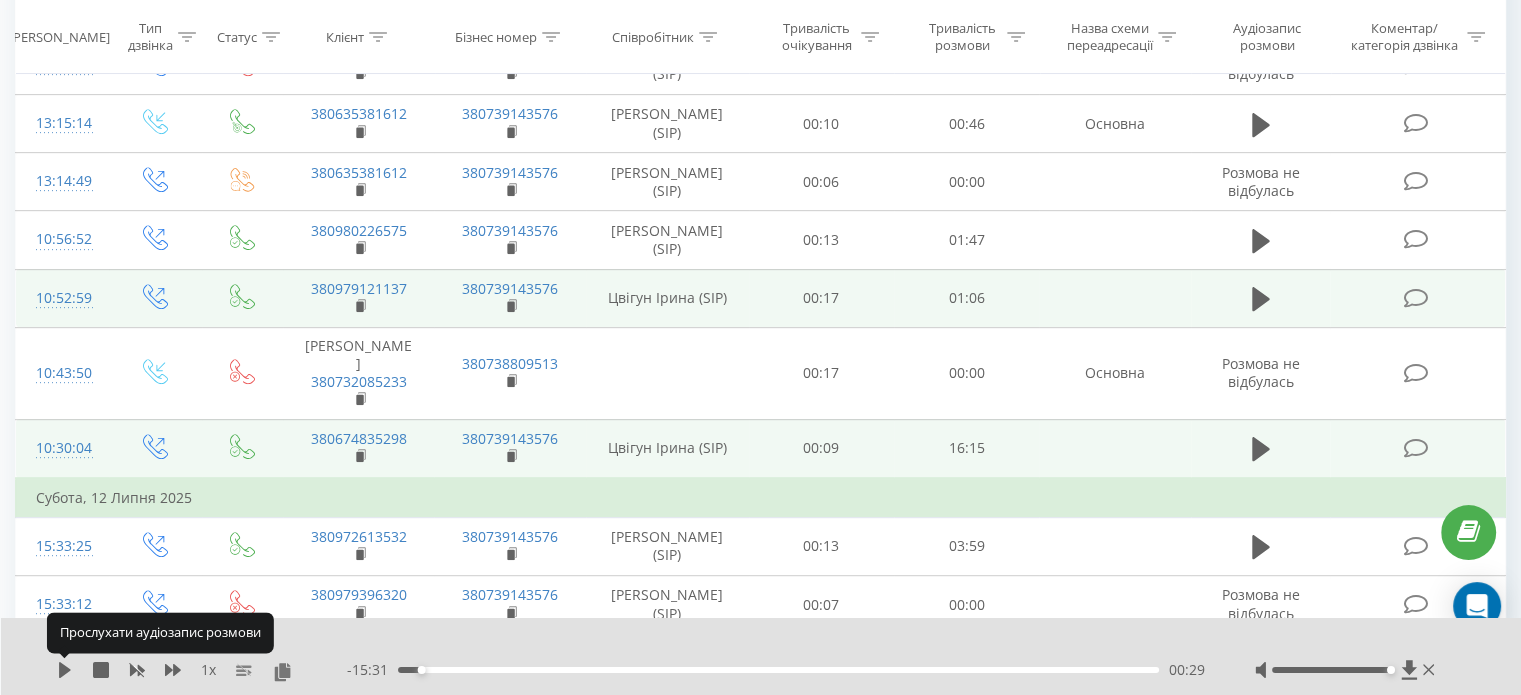 click 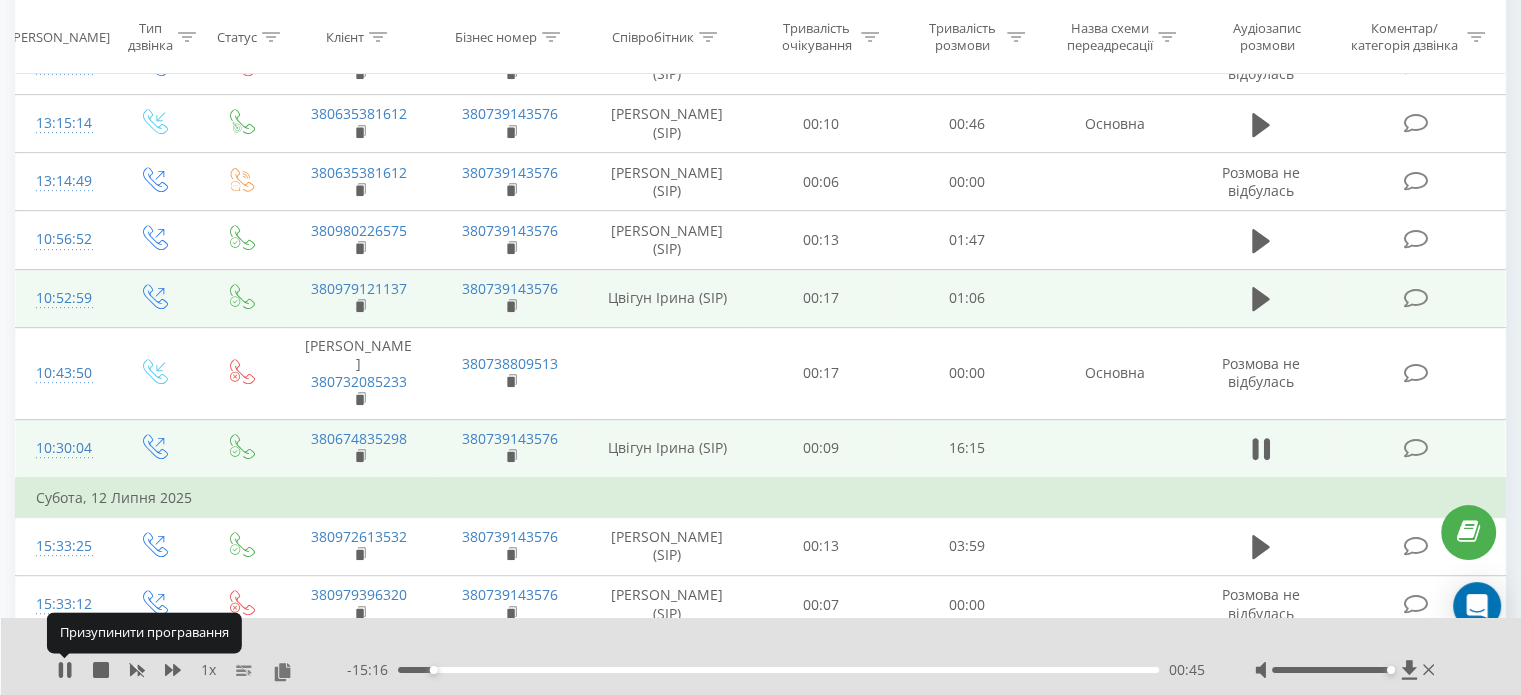 click 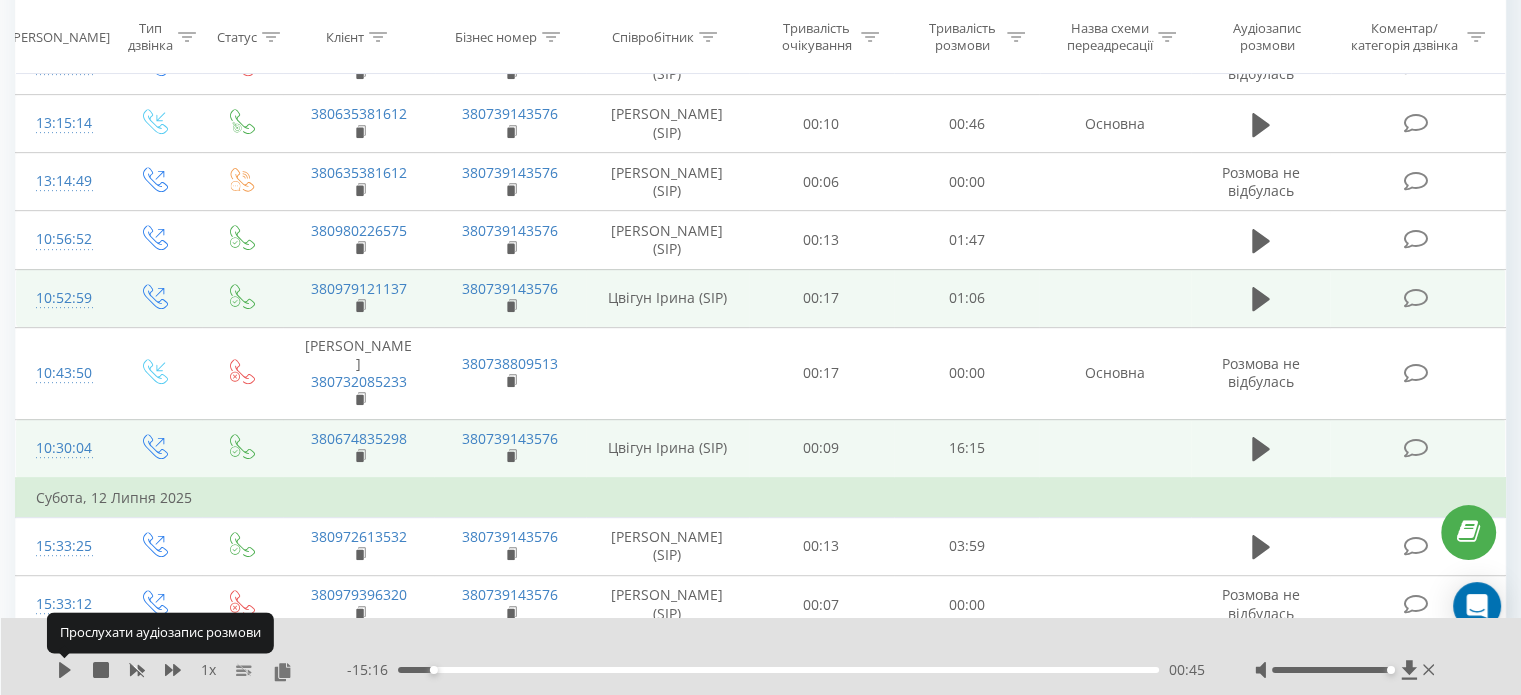 click 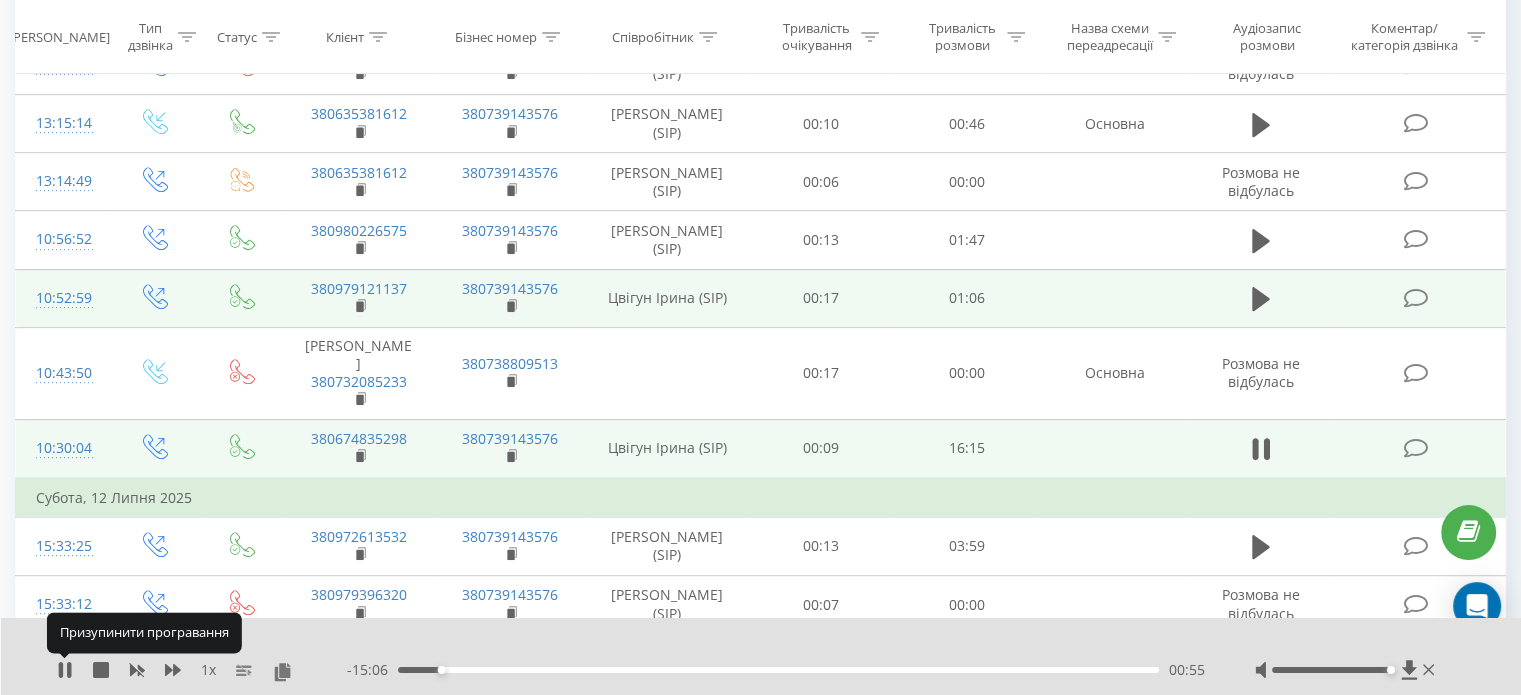 click 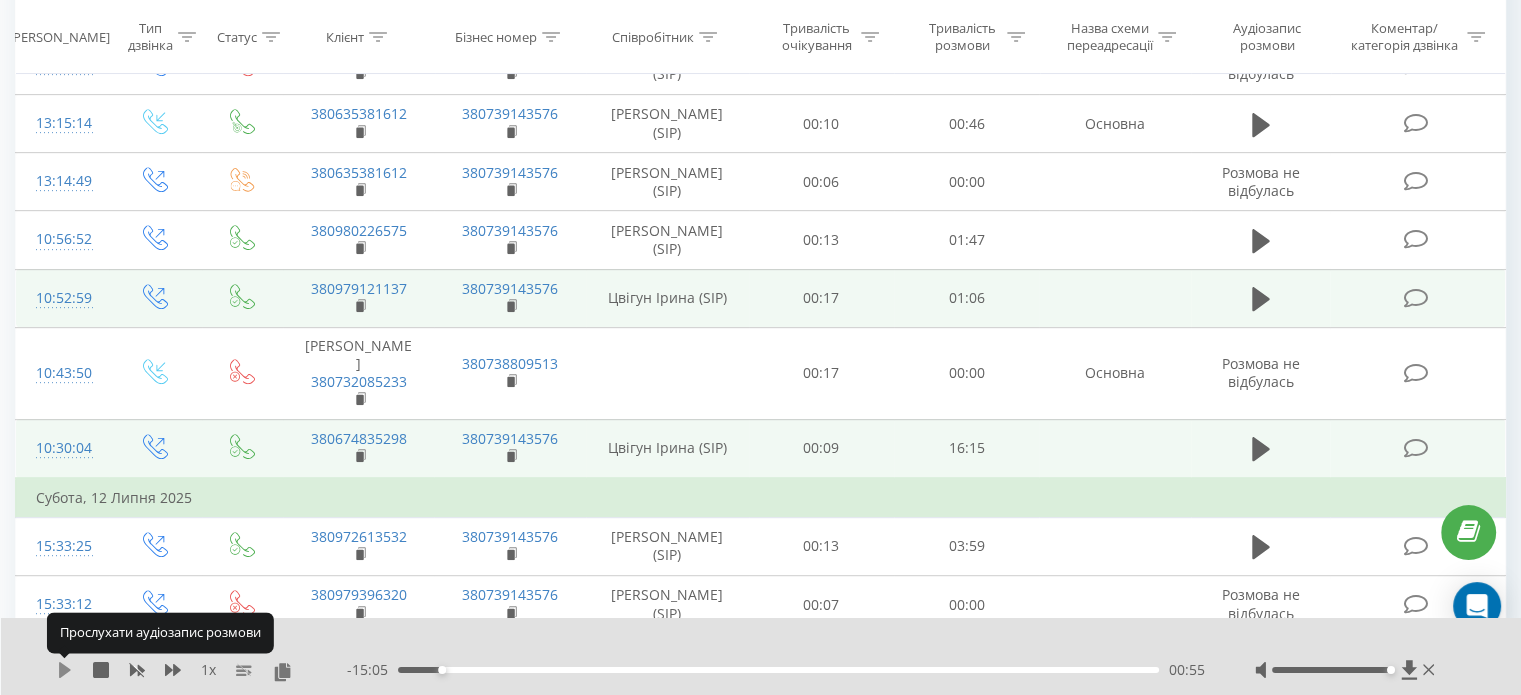 click 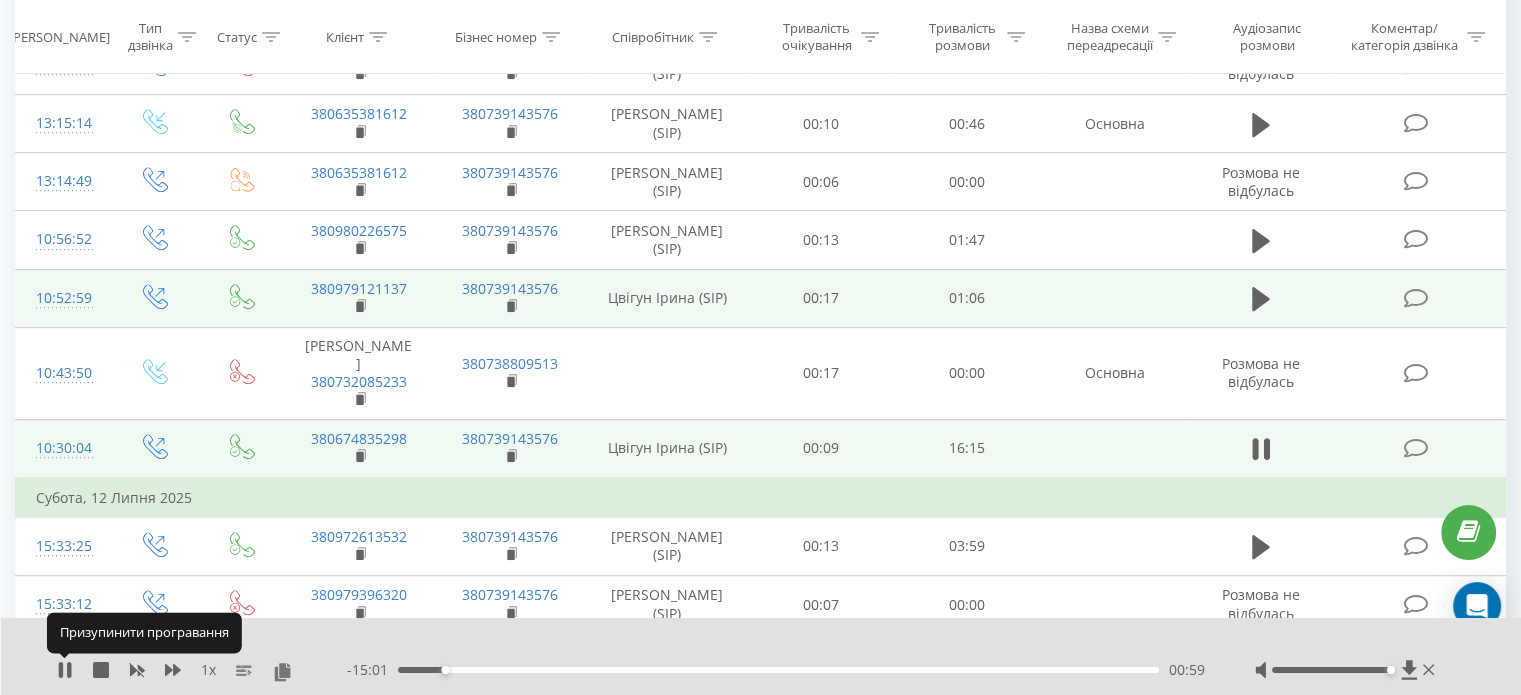 click 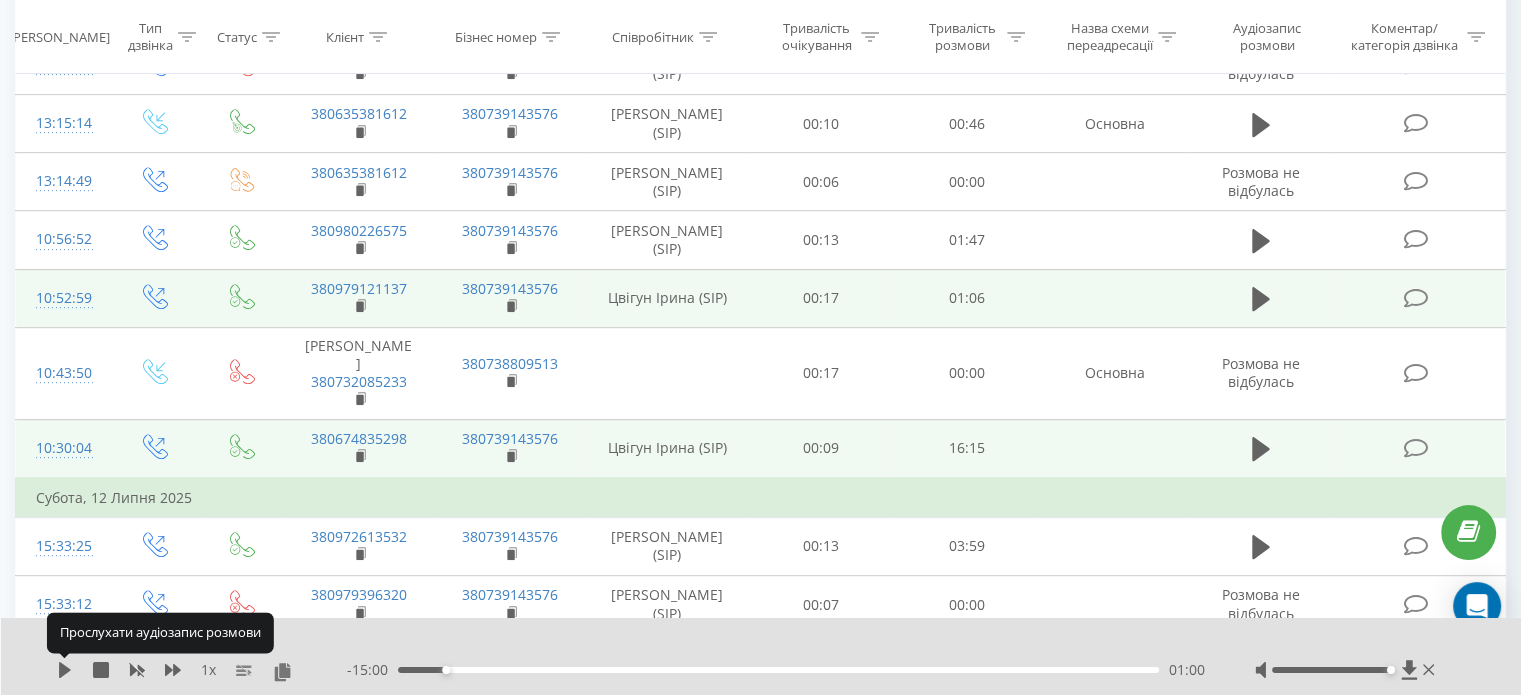 click 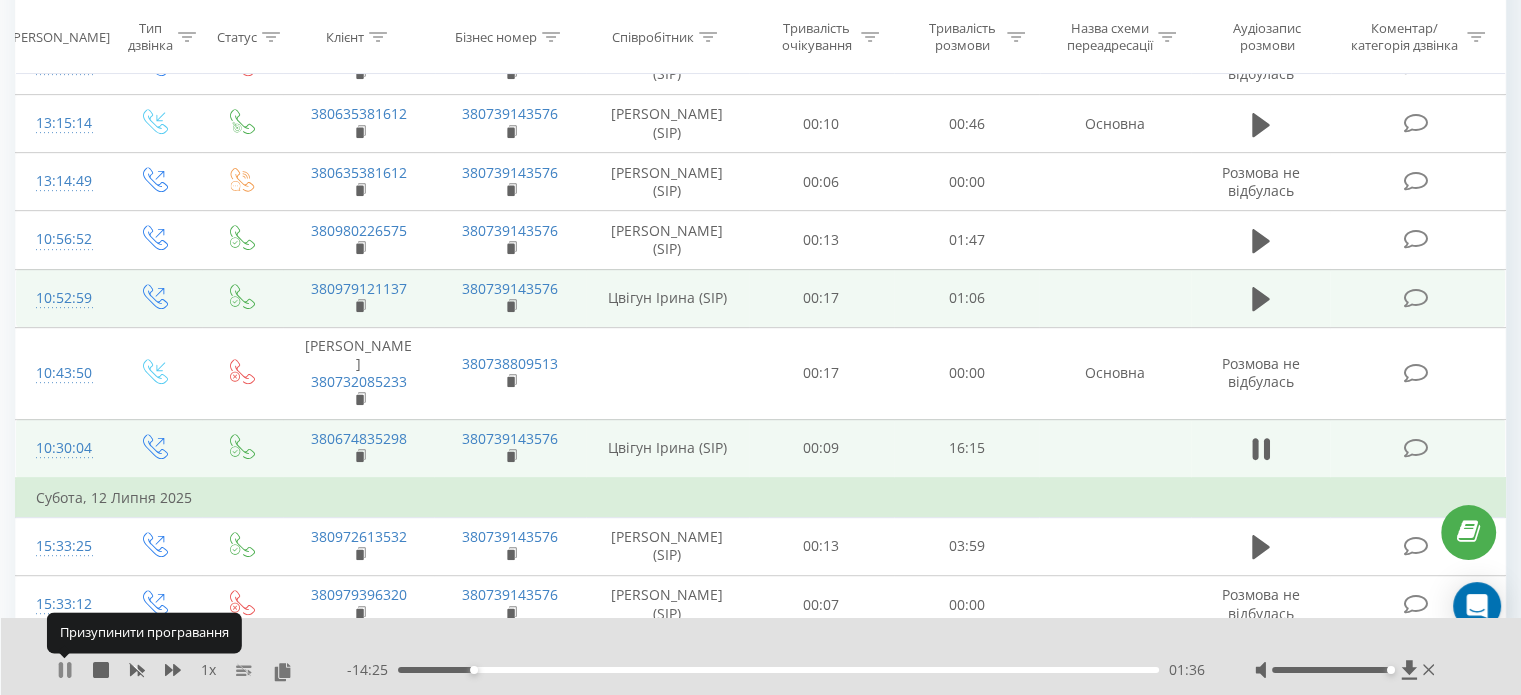 click 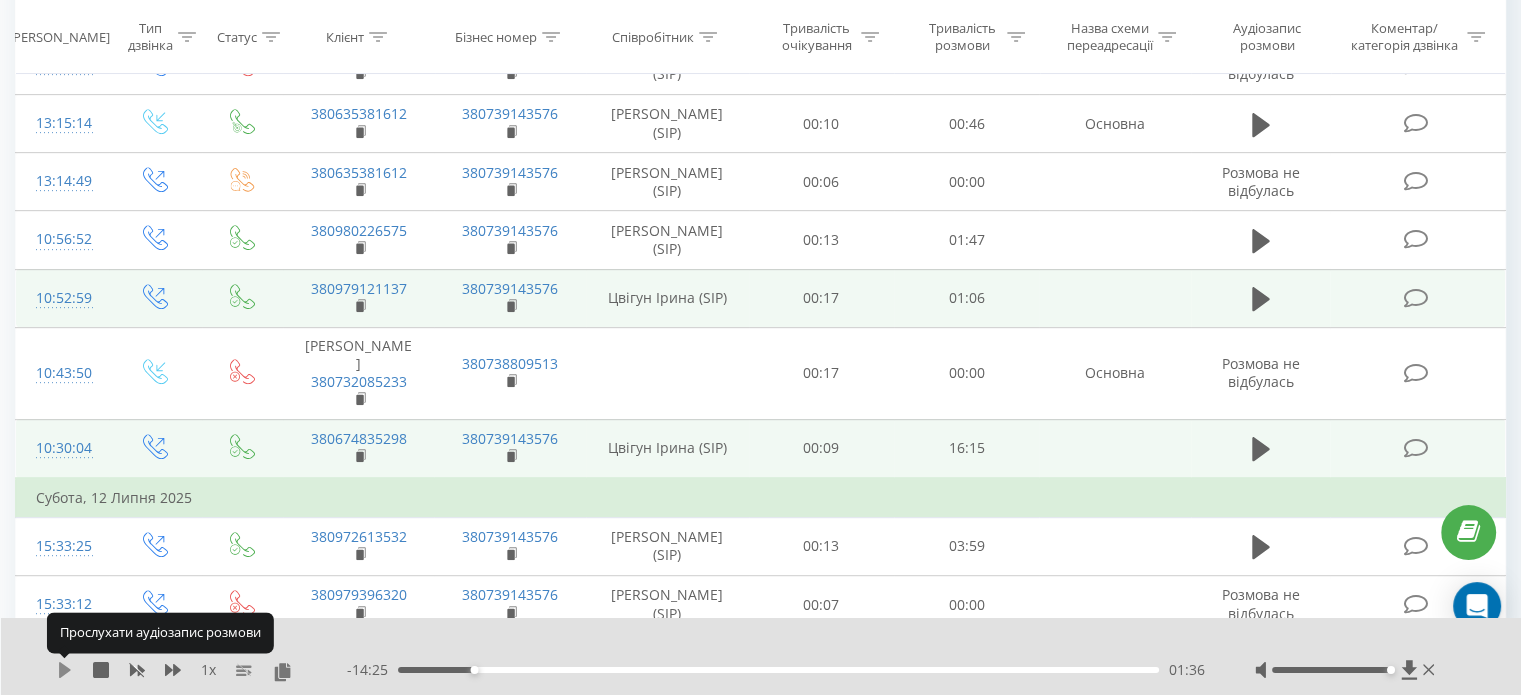 click 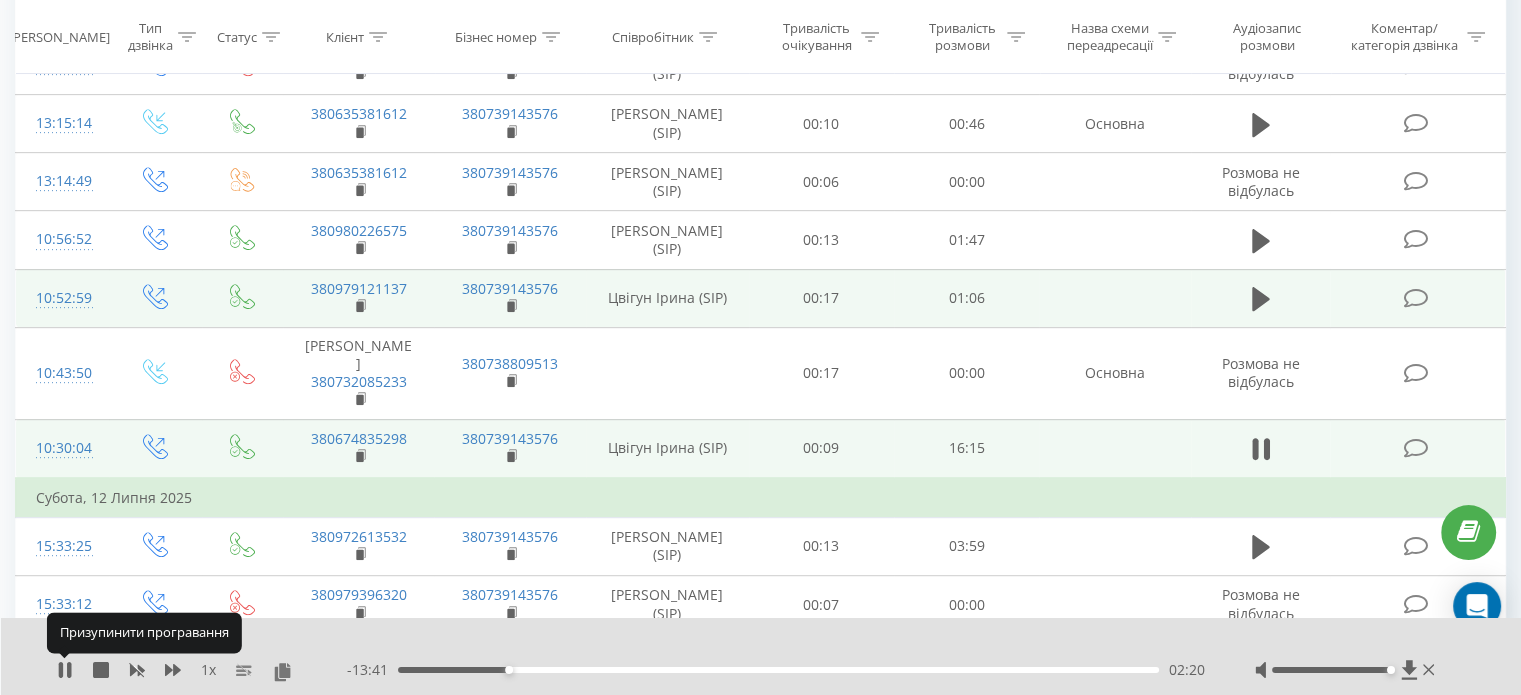 click 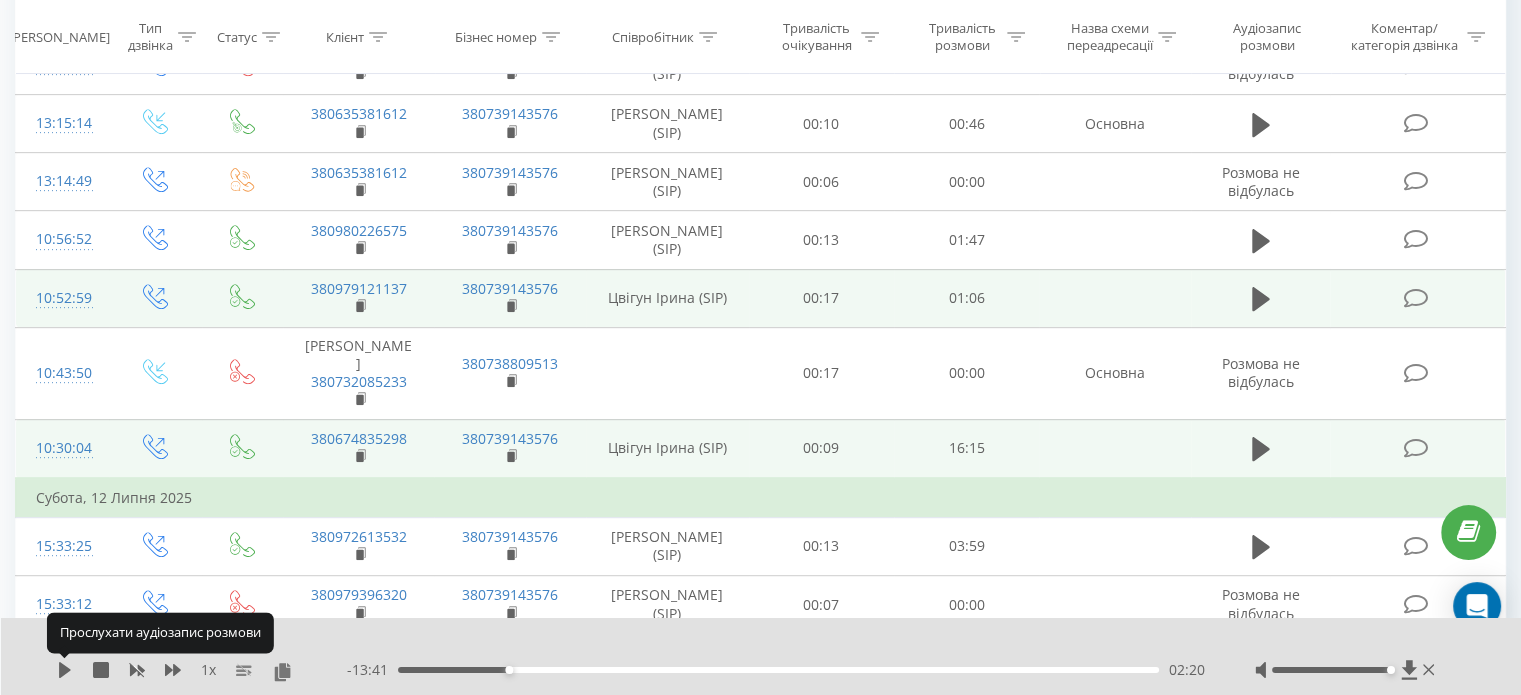 click 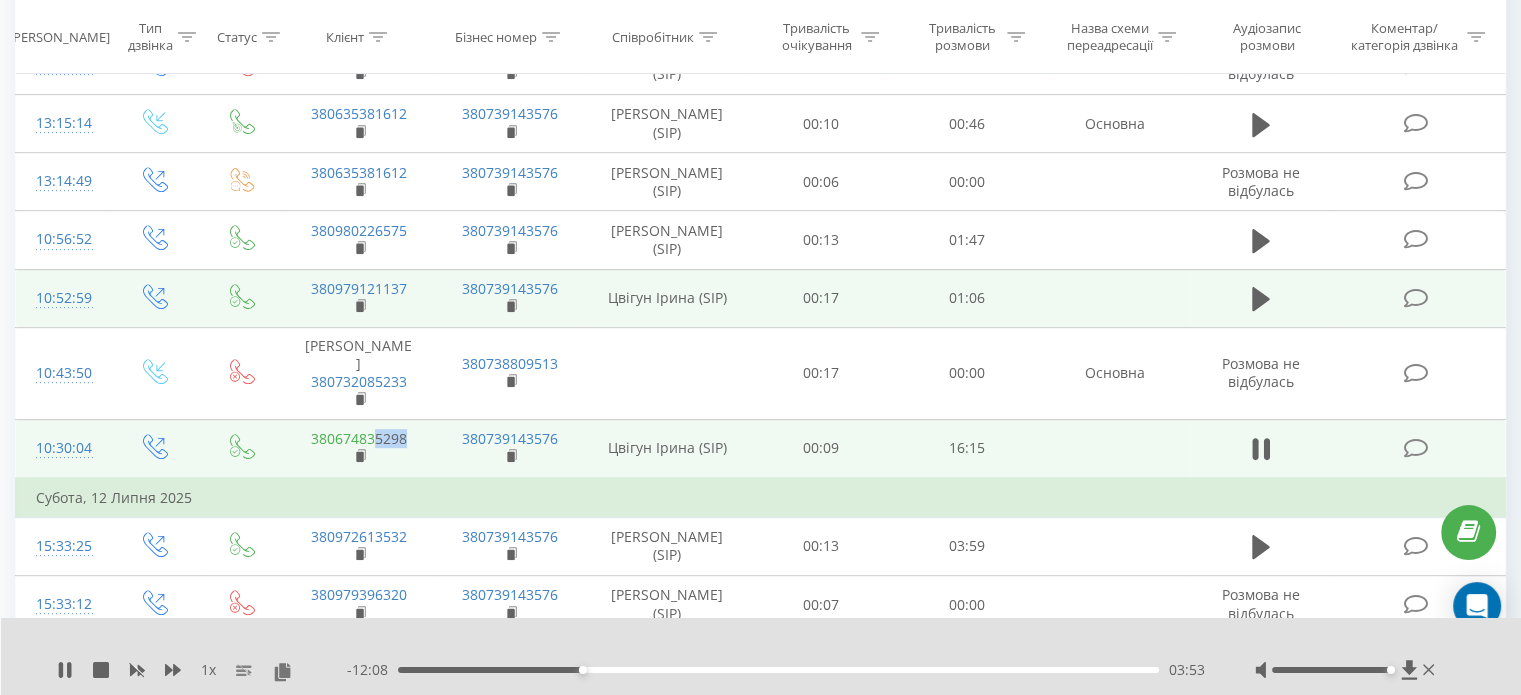 drag, startPoint x: 432, startPoint y: 414, endPoint x: 377, endPoint y: 424, distance: 55.9017 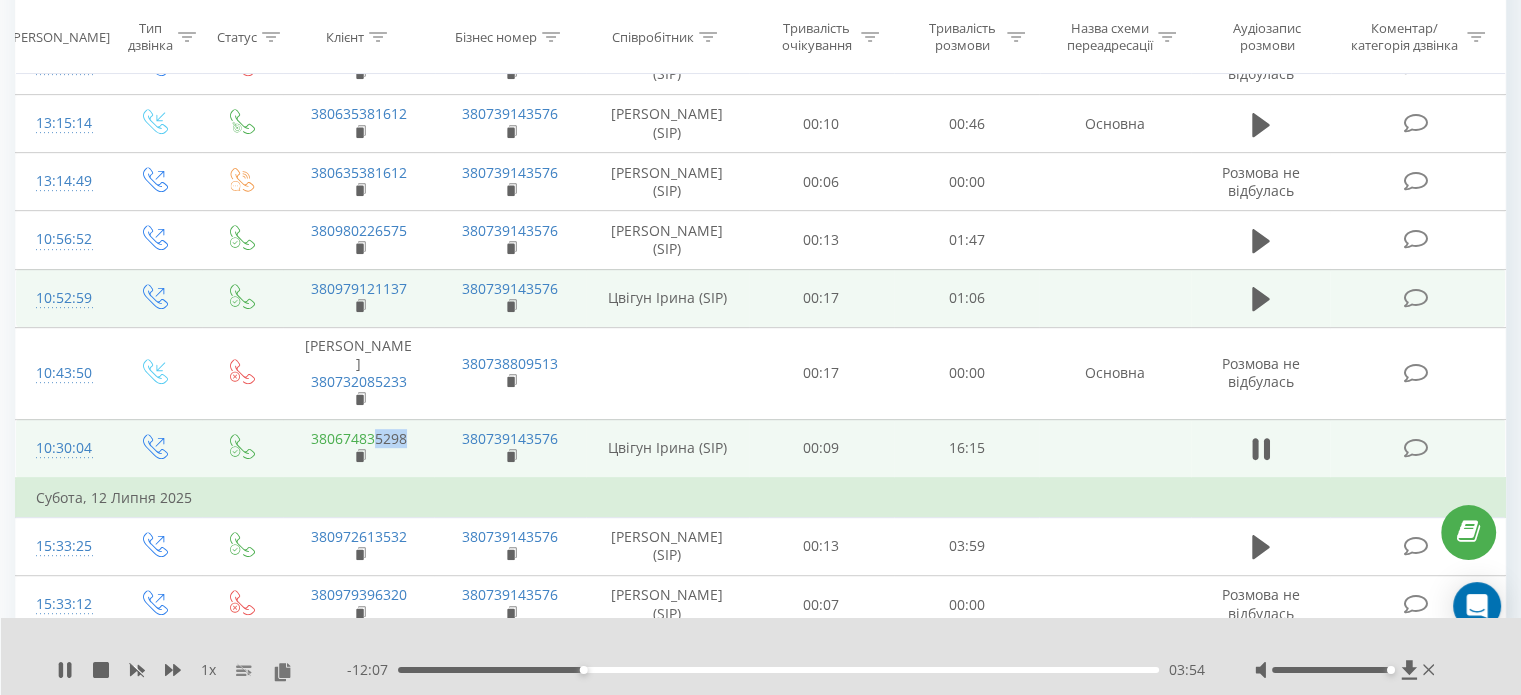 copy on "5298" 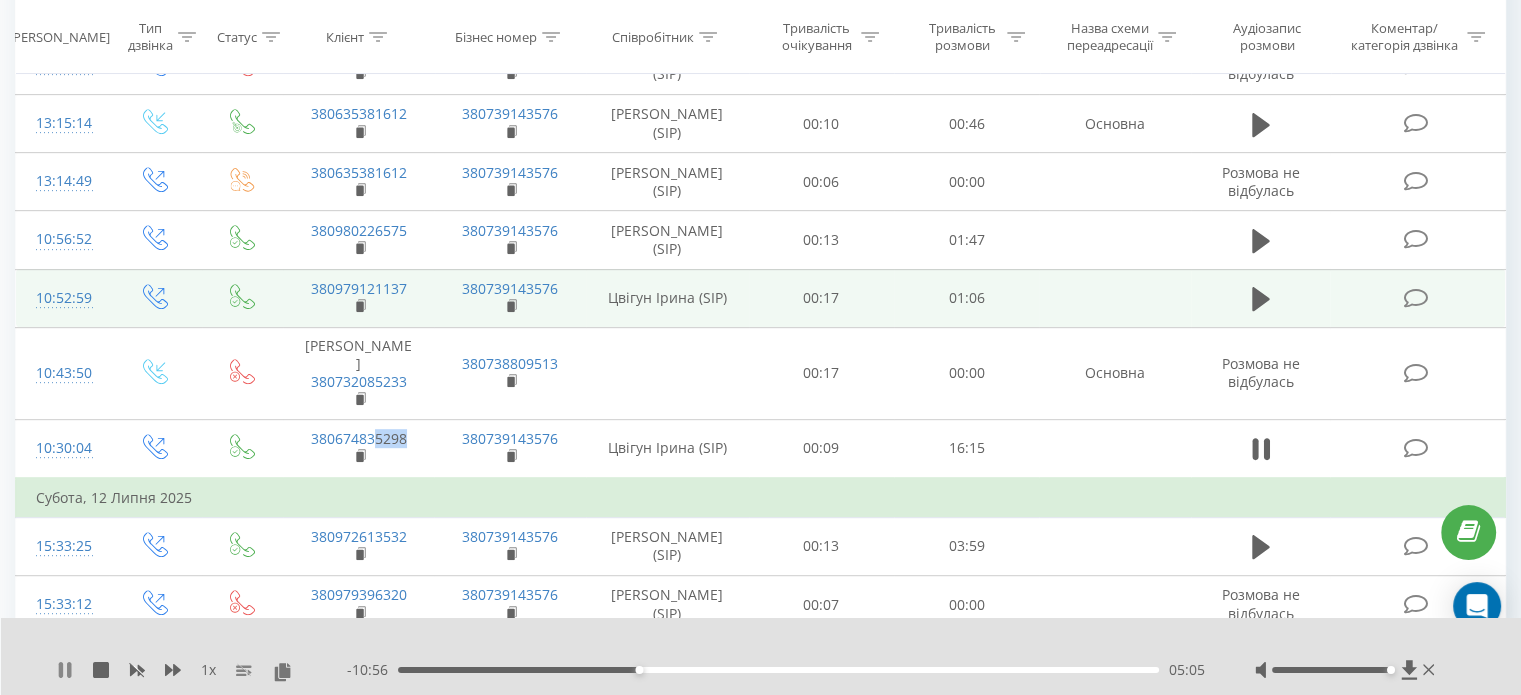 click at bounding box center [65, 670] 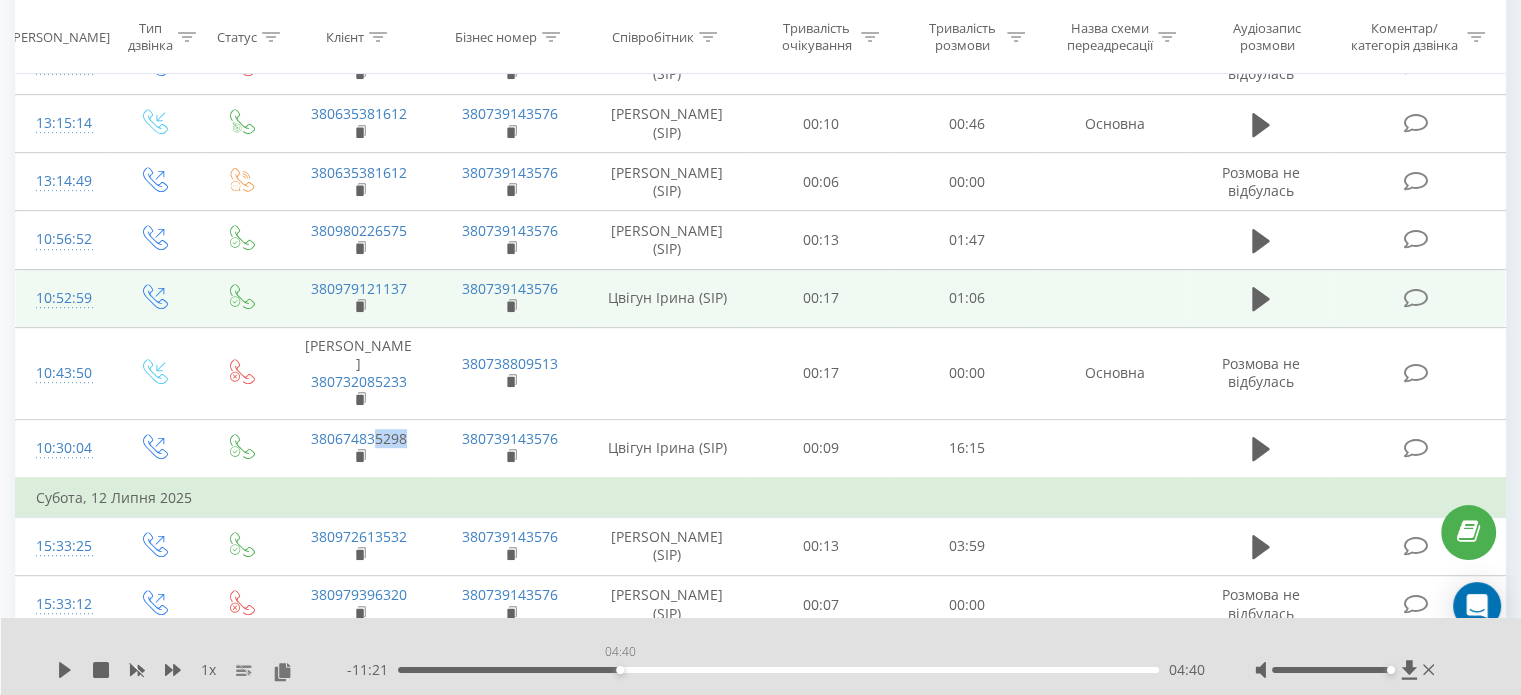 click on "04:40" at bounding box center (778, 670) 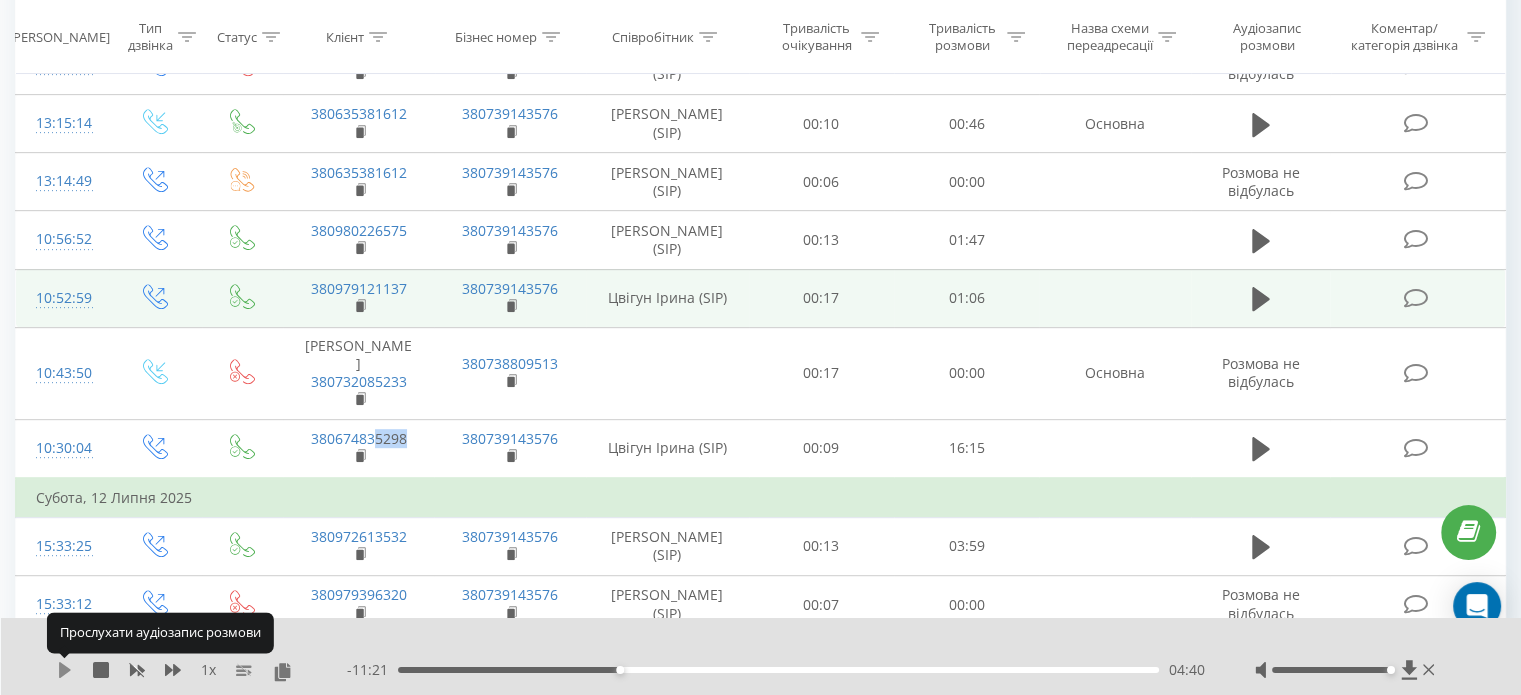 click 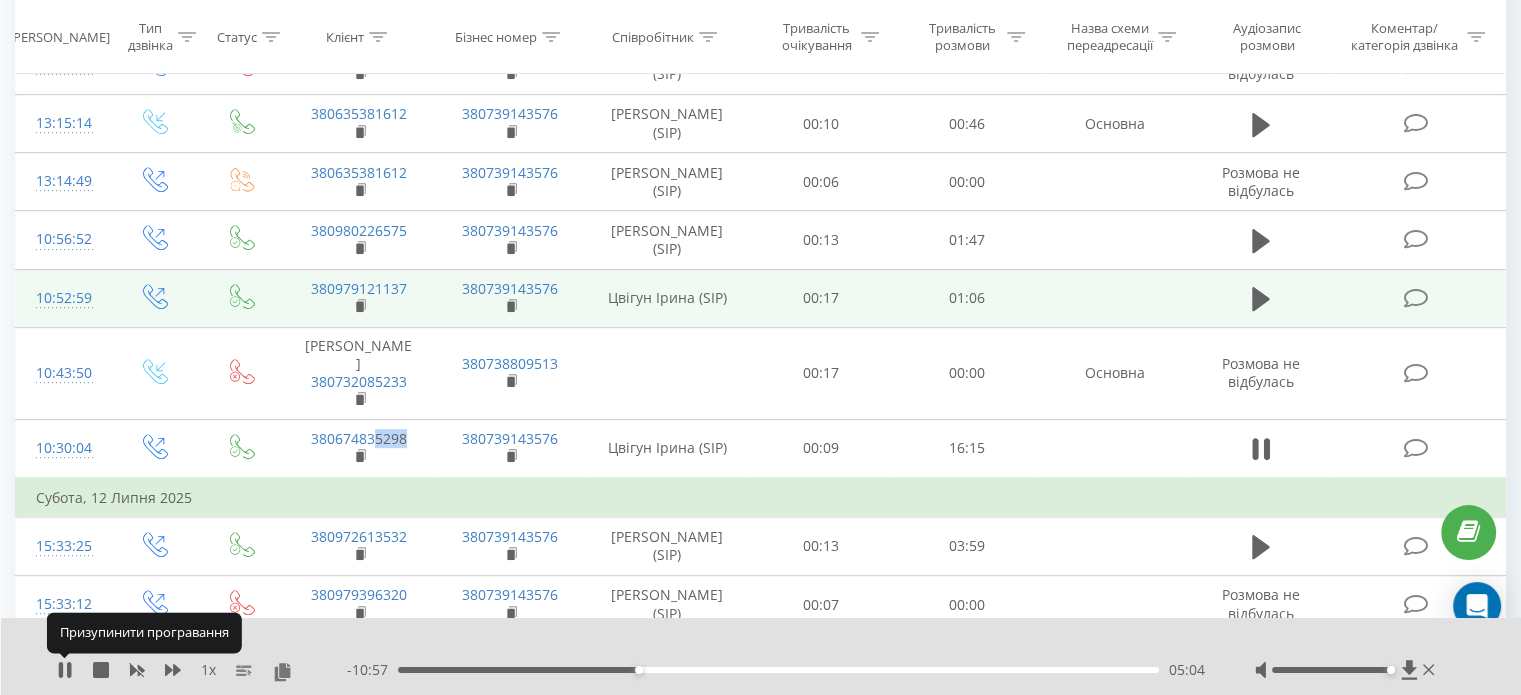 click 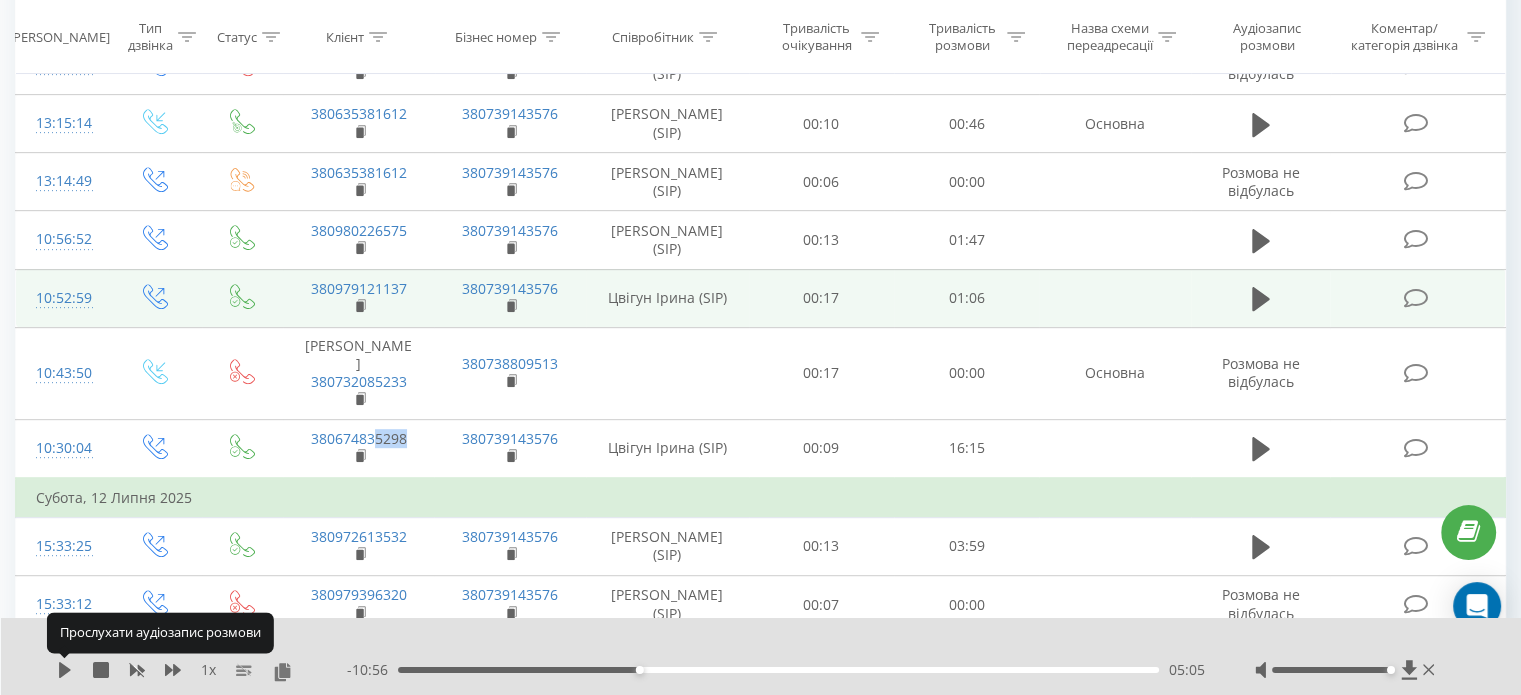 click 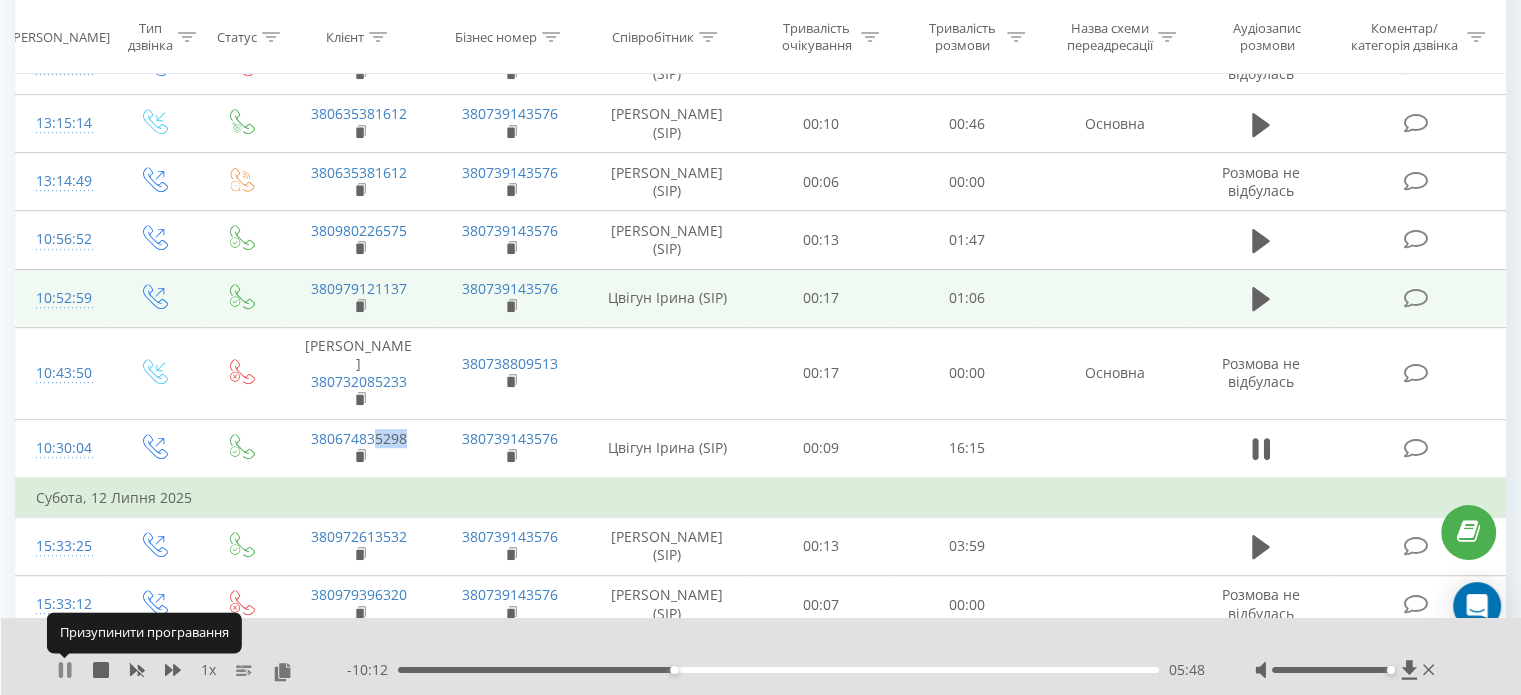 click 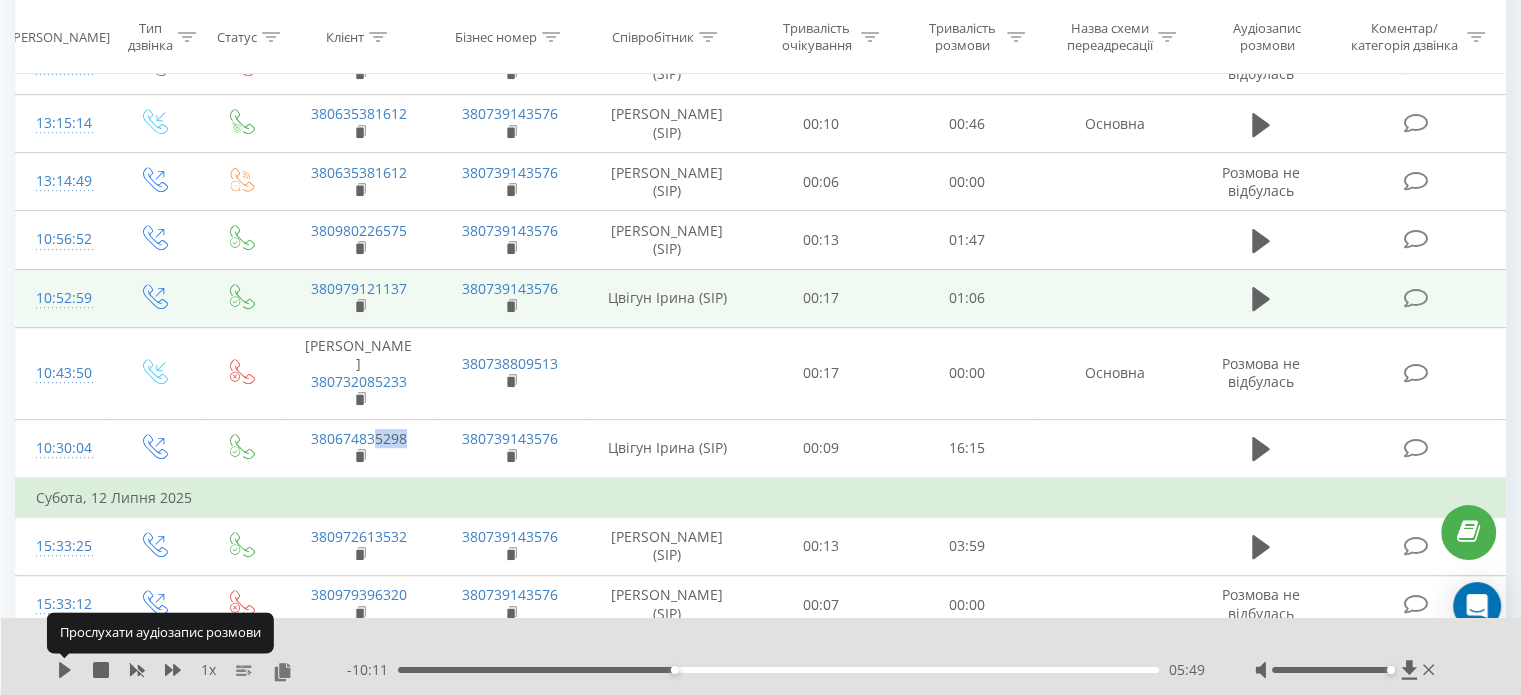 click 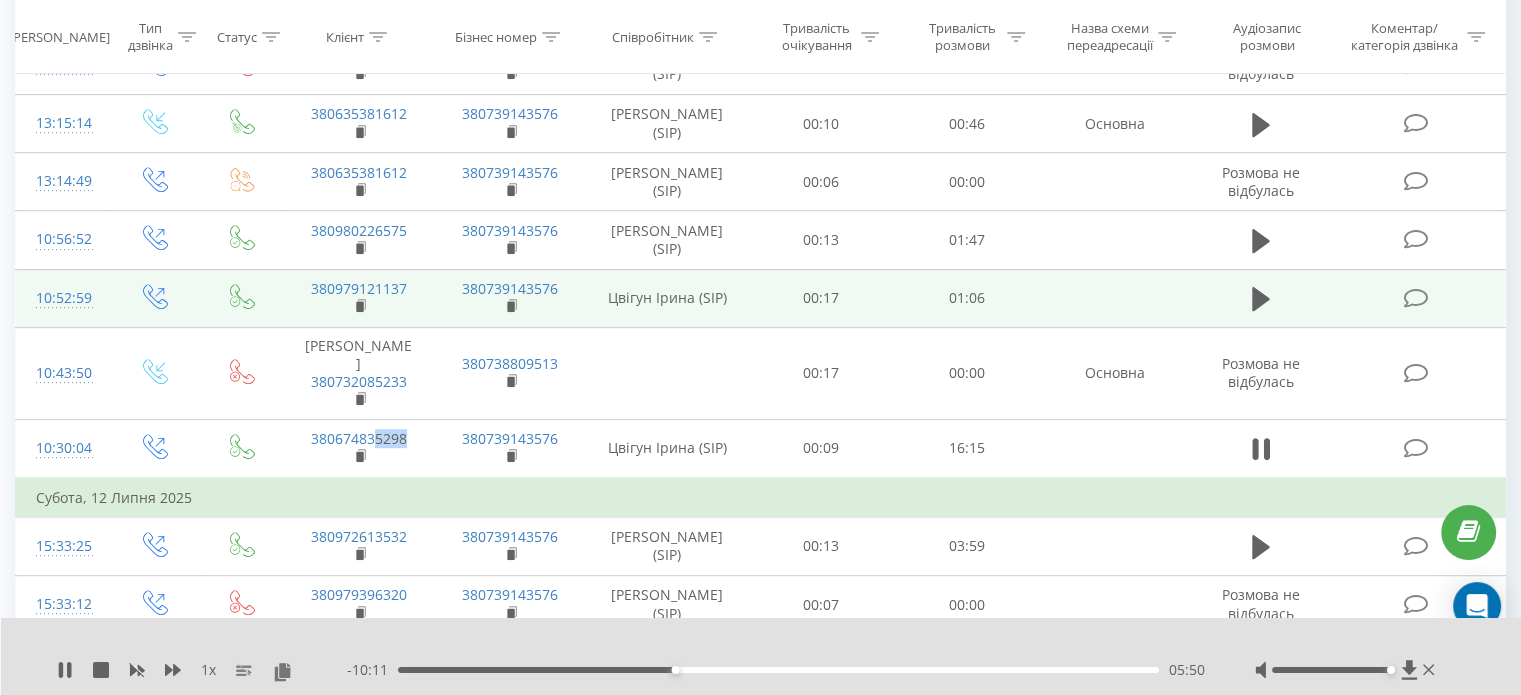 click 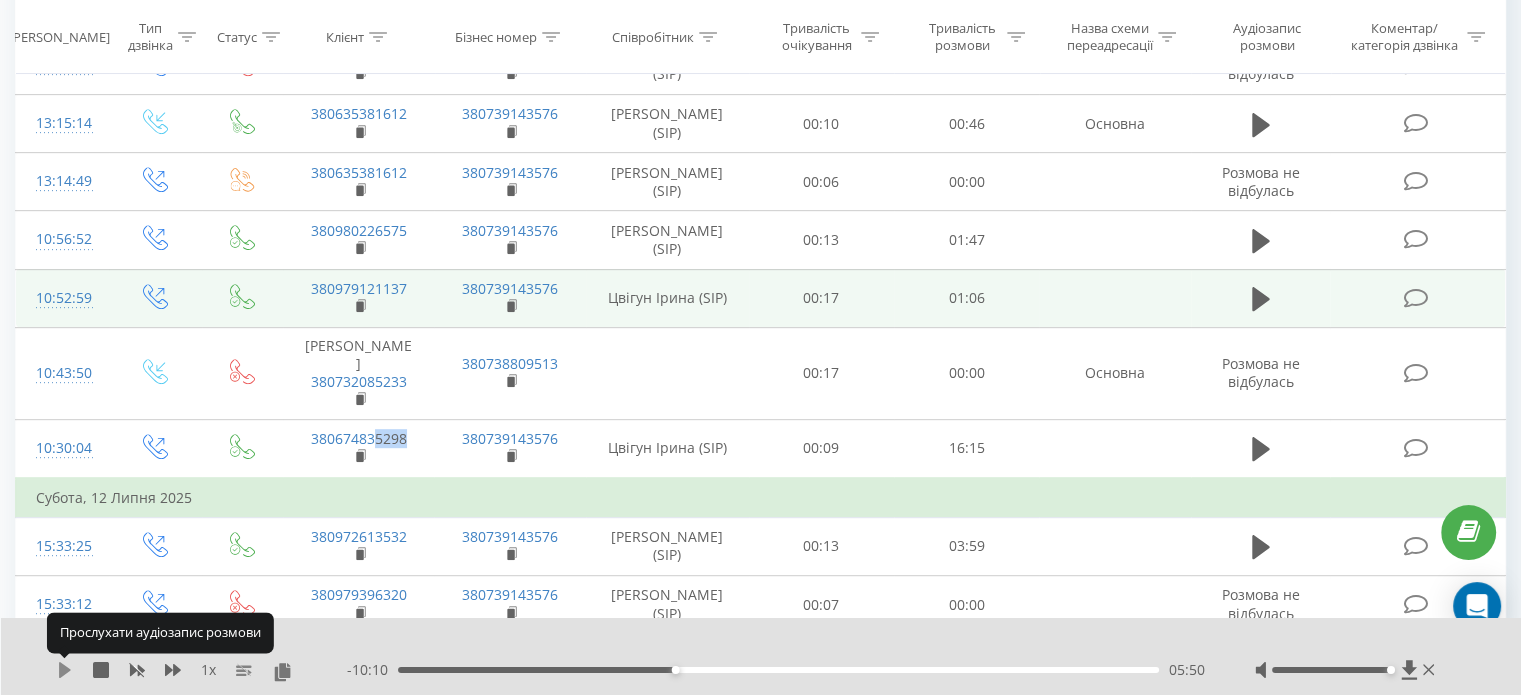 click 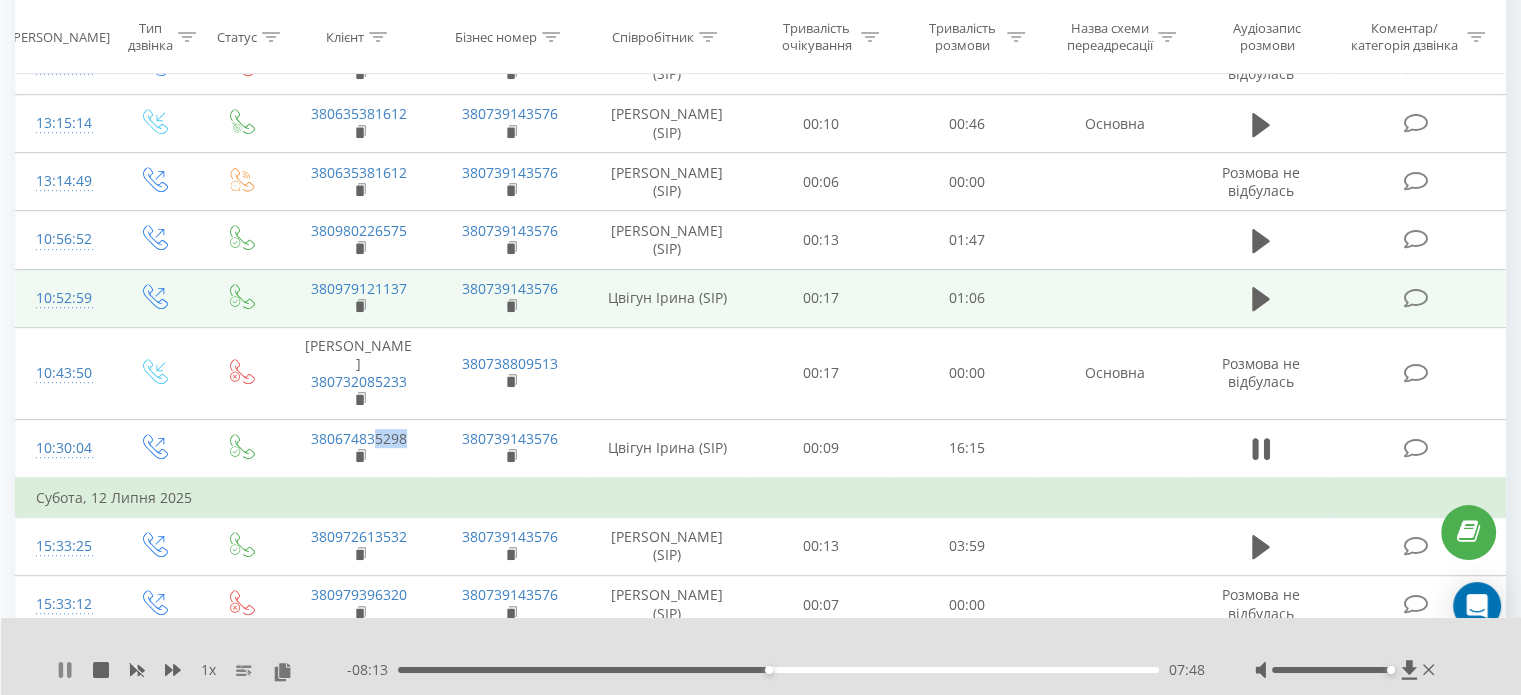 click 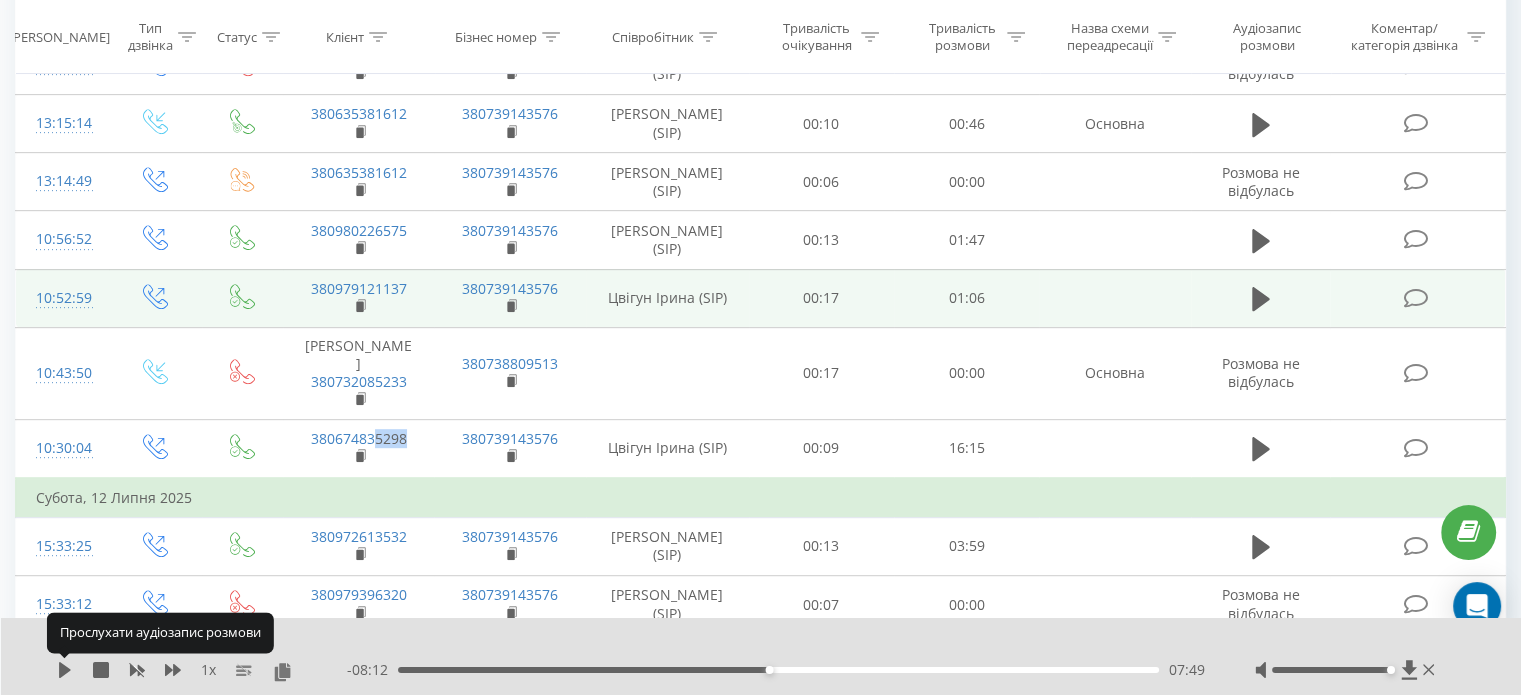 click 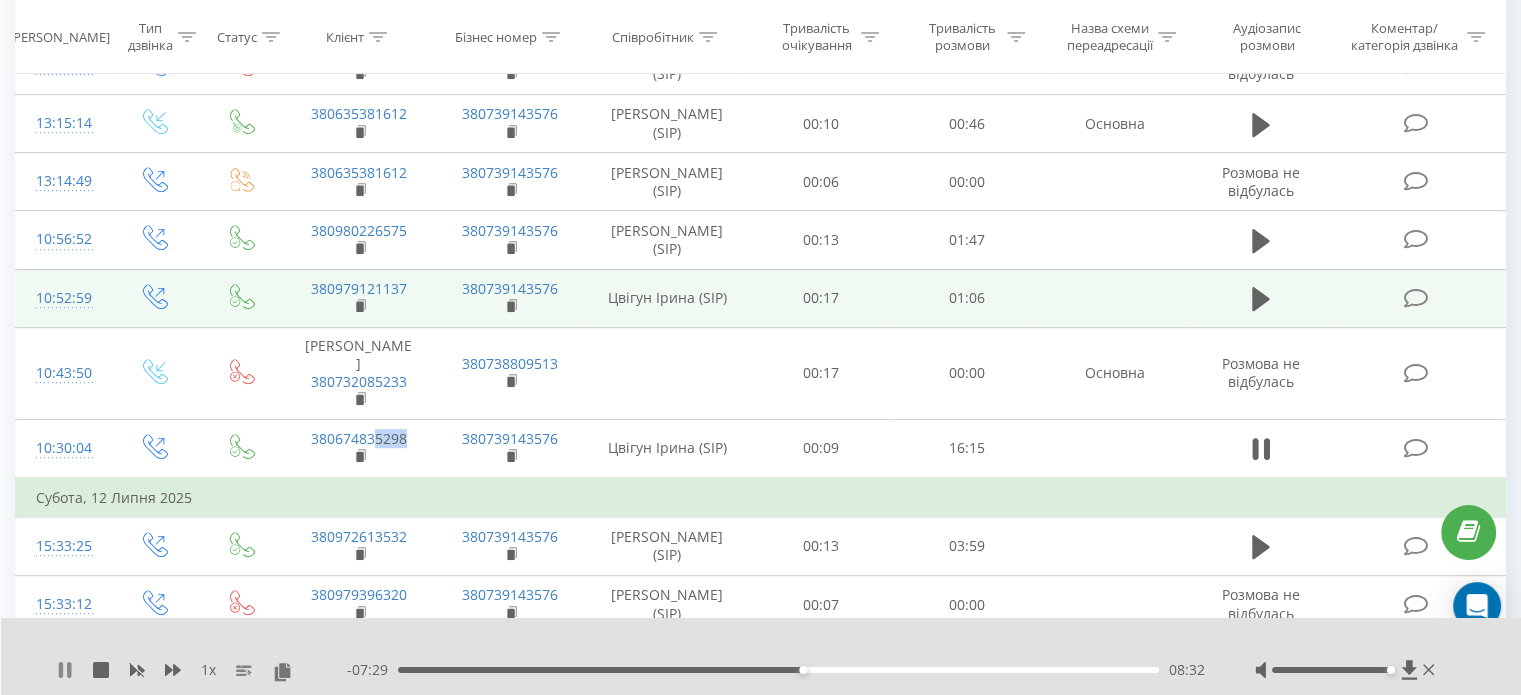 click 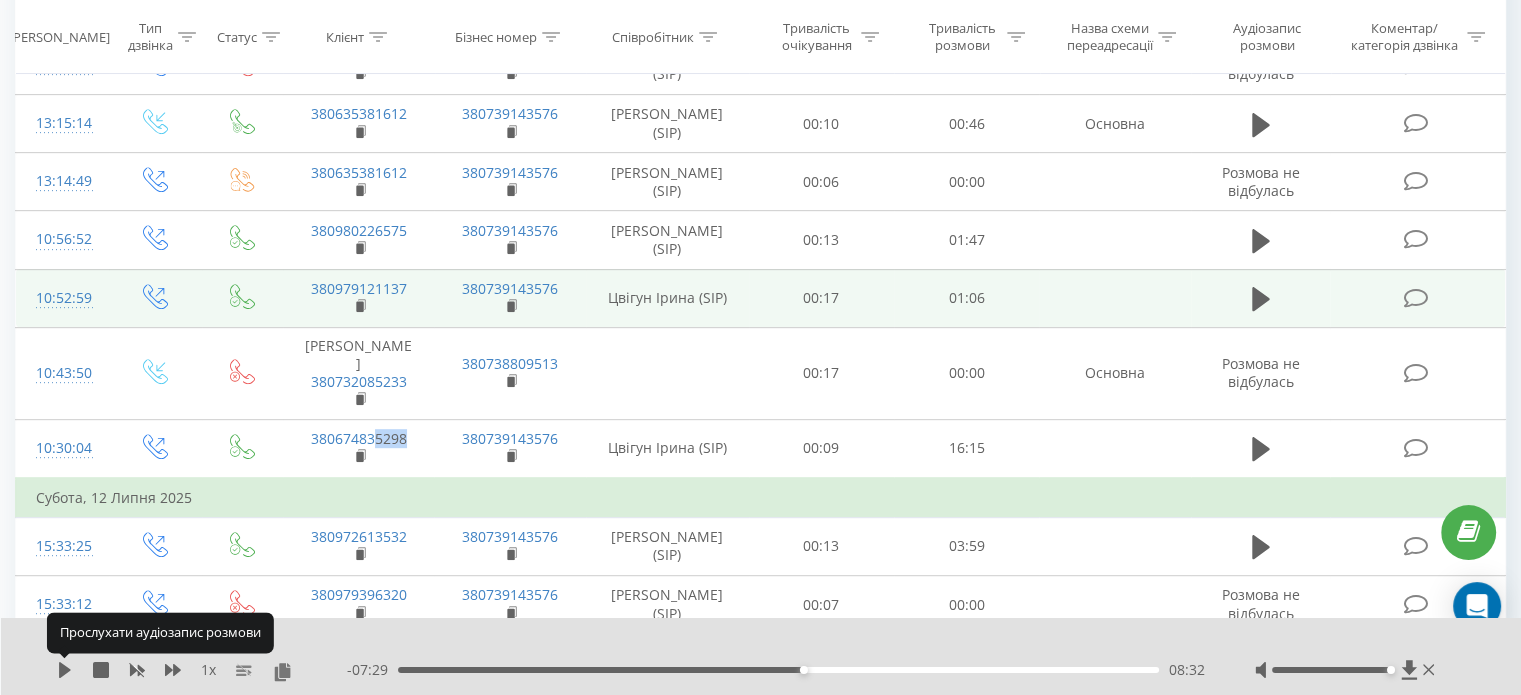click 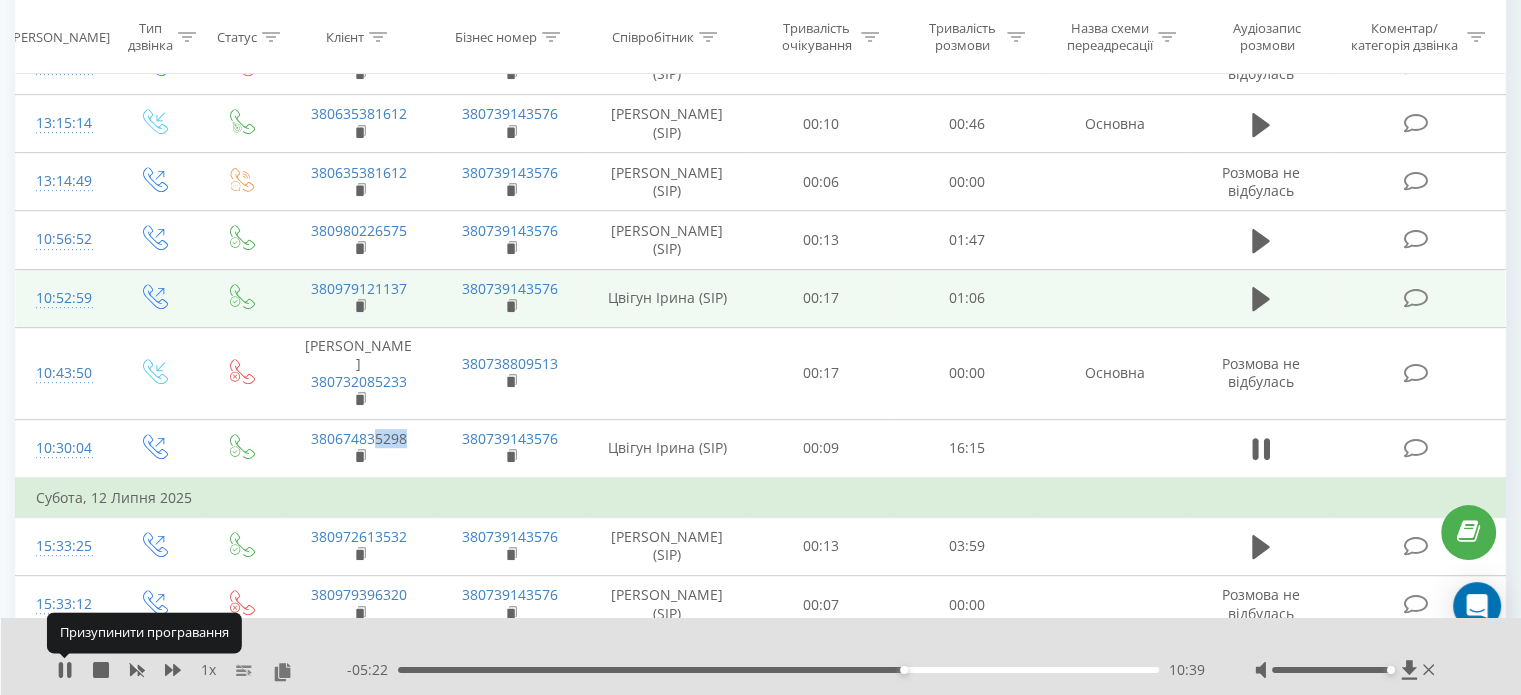 click 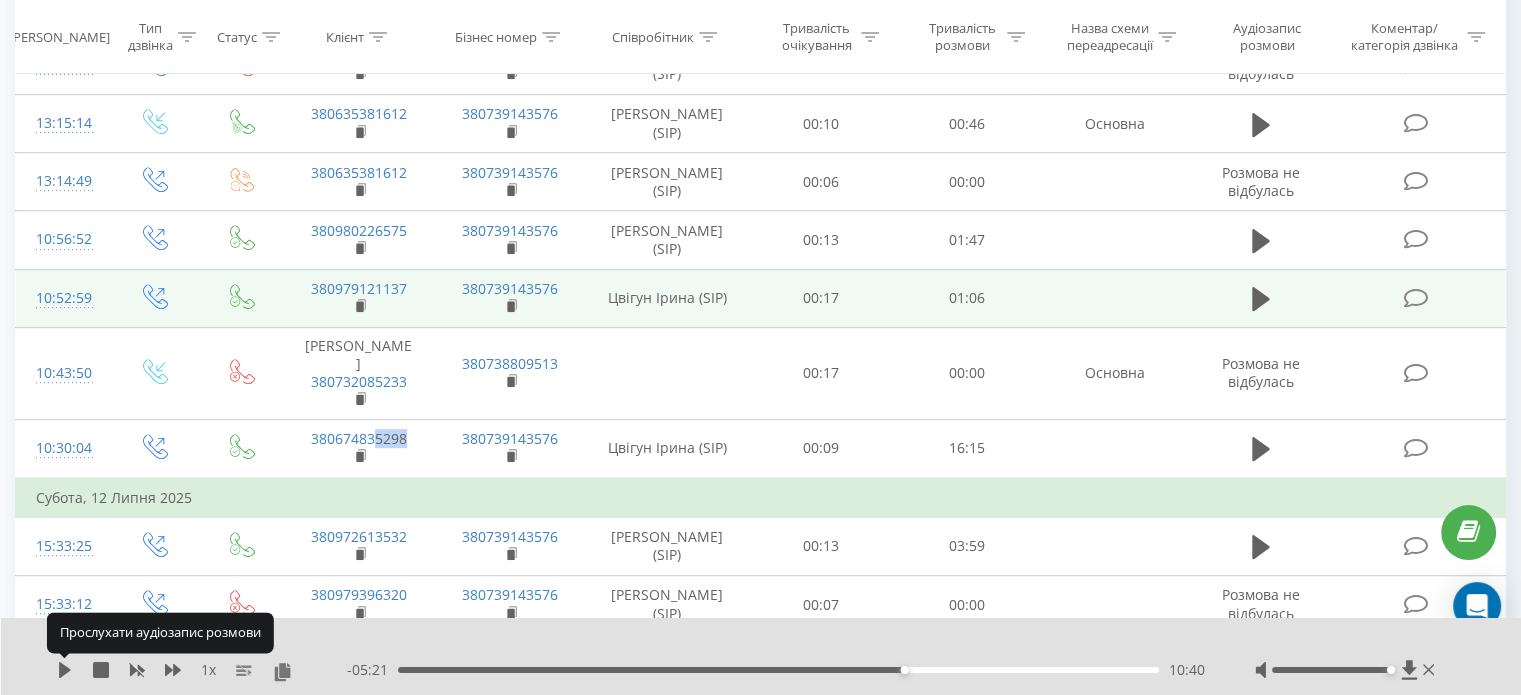 click 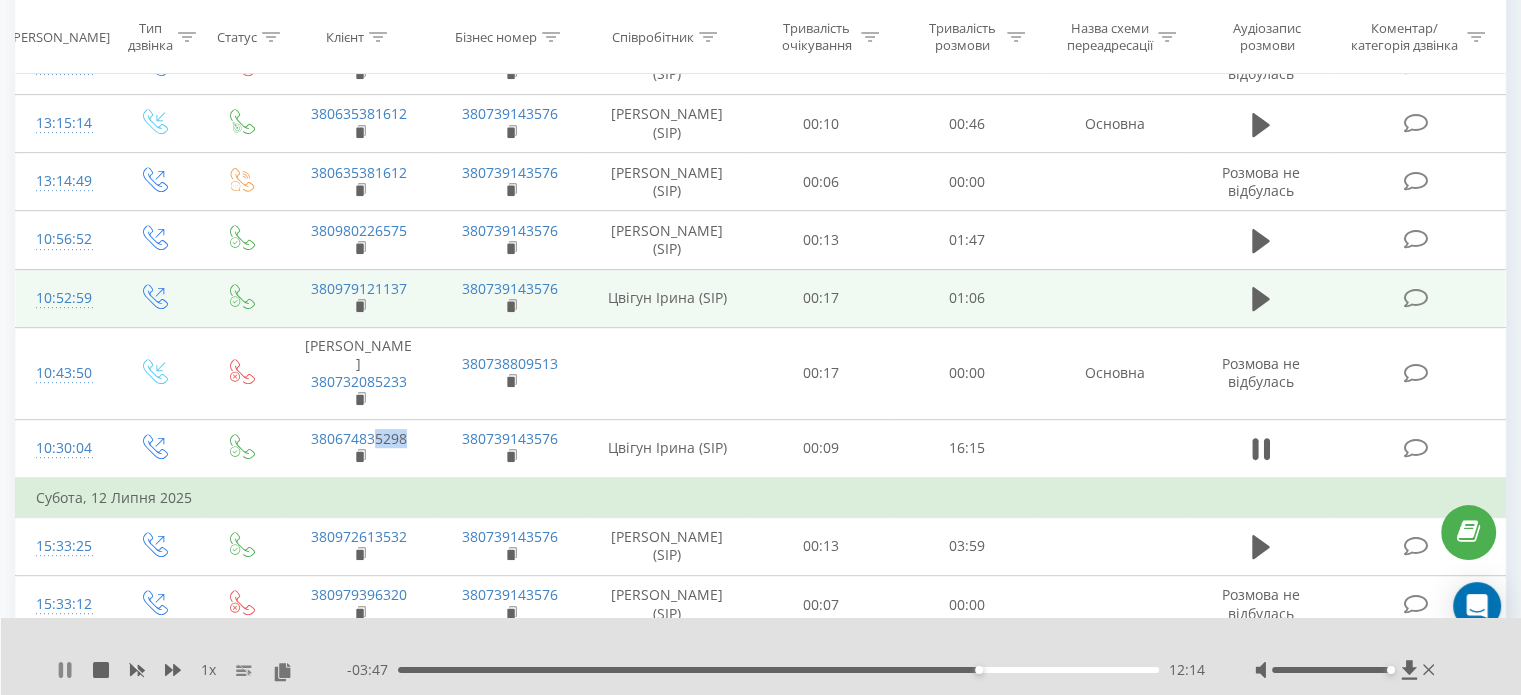 click 